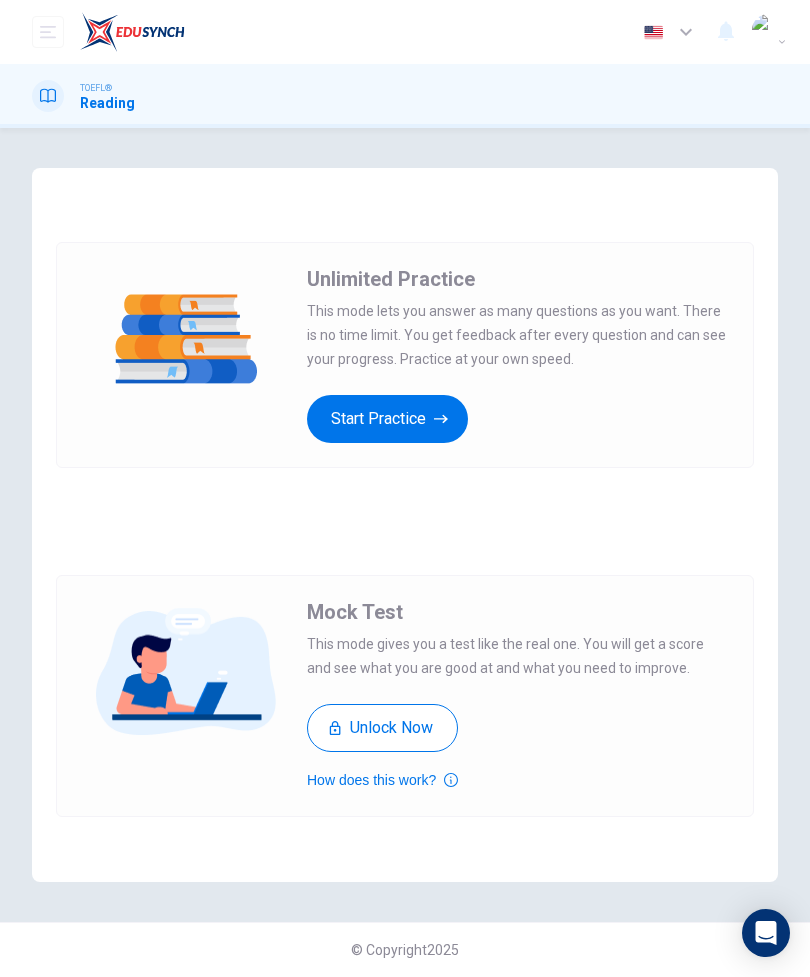 scroll, scrollTop: 1, scrollLeft: 0, axis: vertical 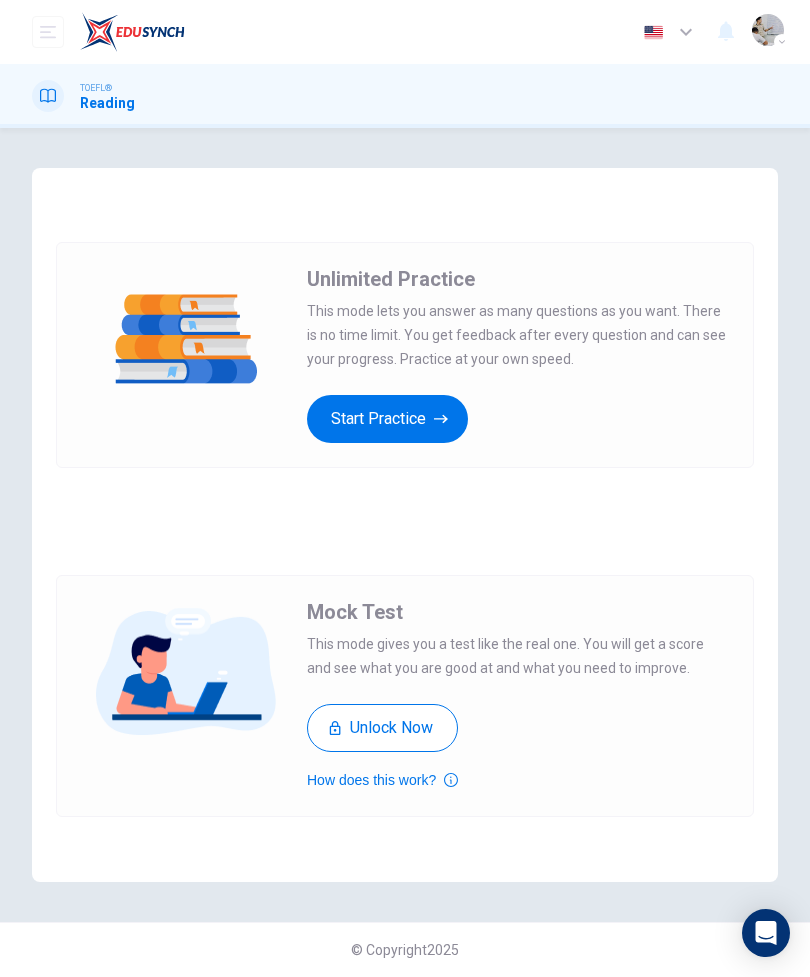 click on "Start Practice" at bounding box center [387, 419] 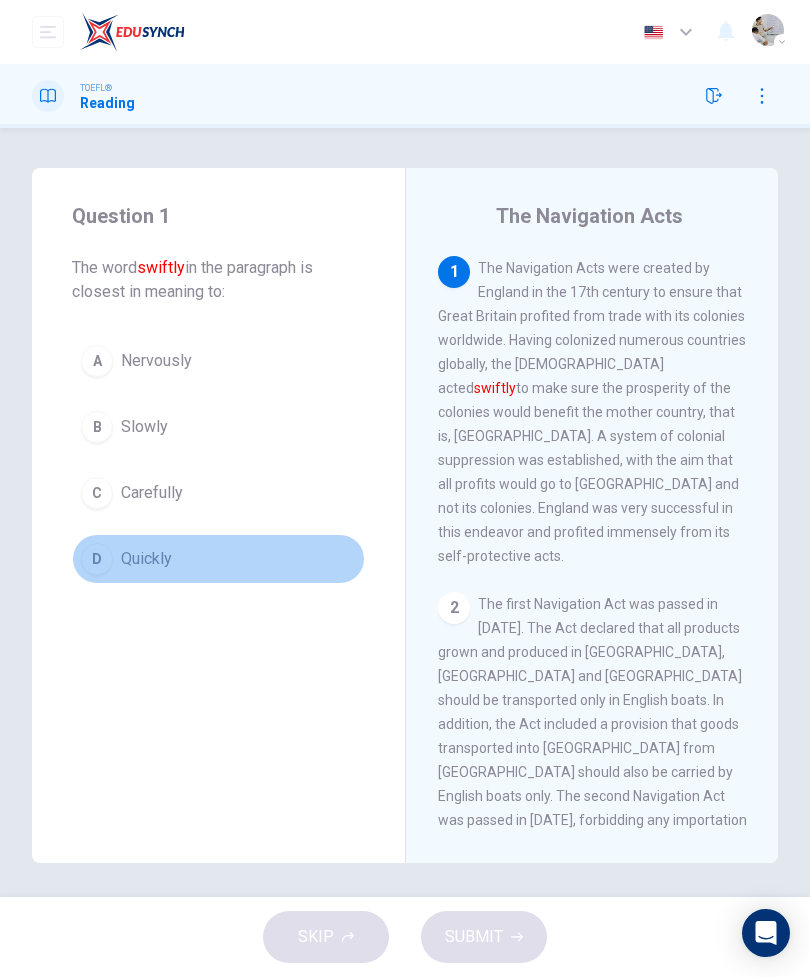 click on "Quickly" at bounding box center (146, 559) 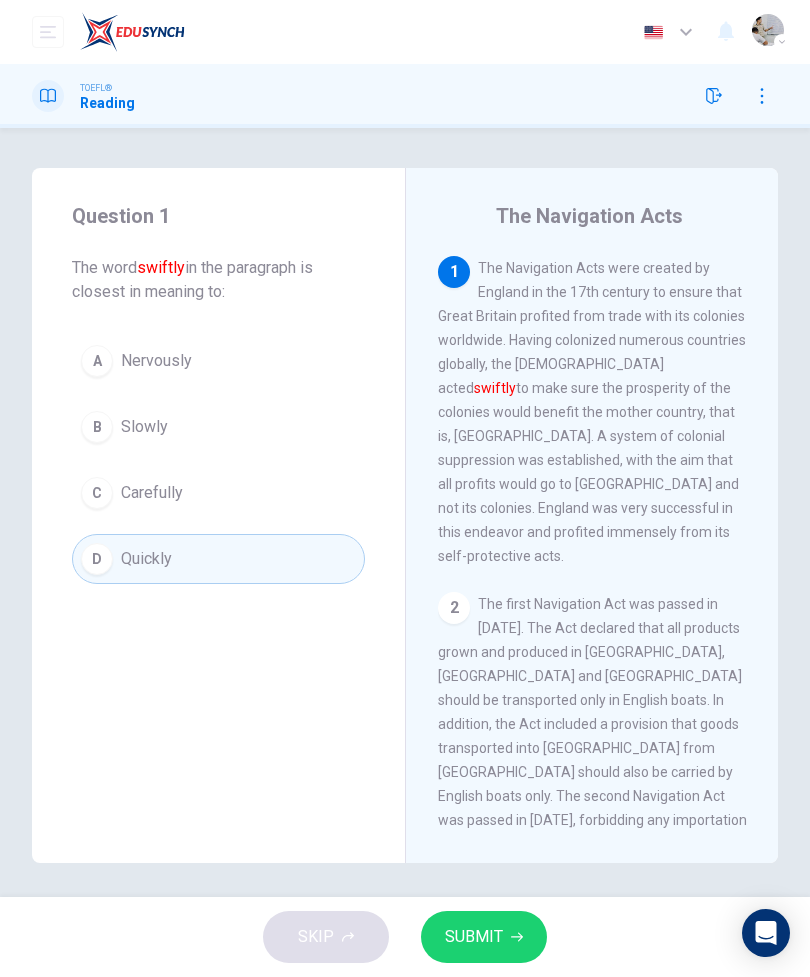 click on "SUBMIT" at bounding box center [474, 937] 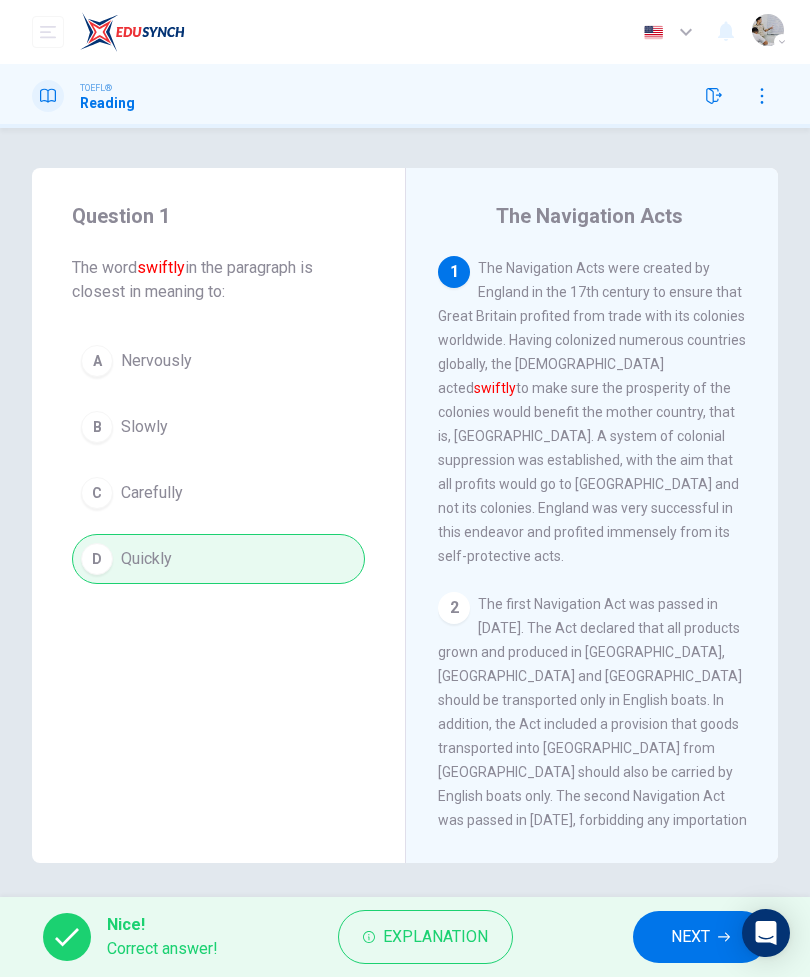 click at bounding box center [762, 96] 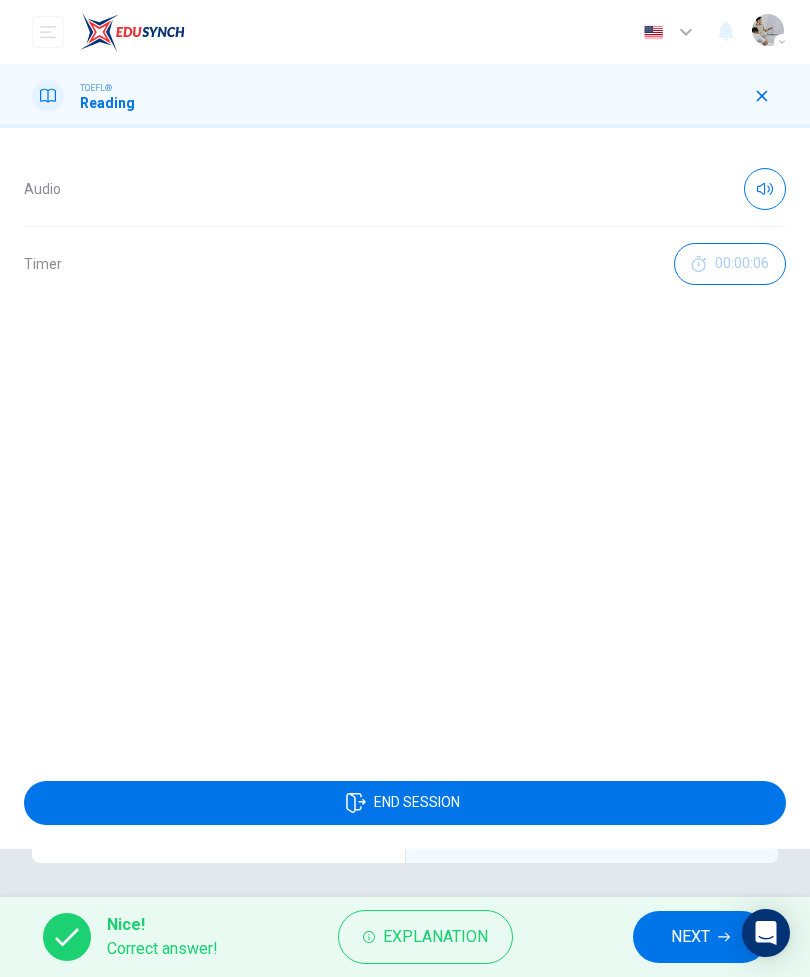 click 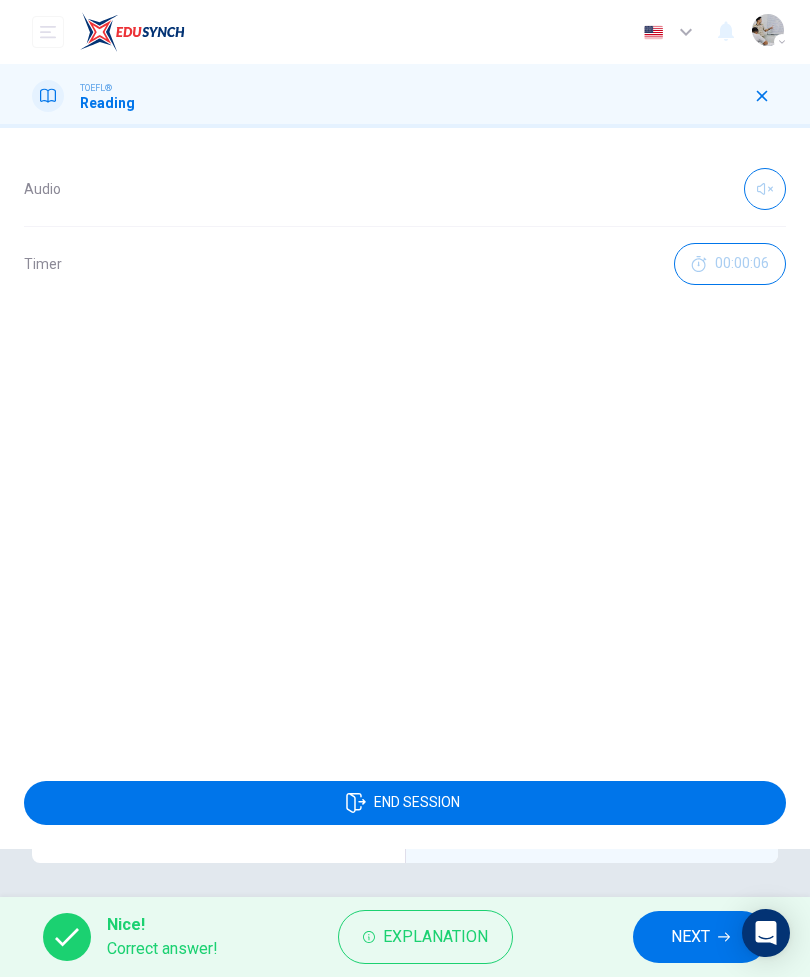 click 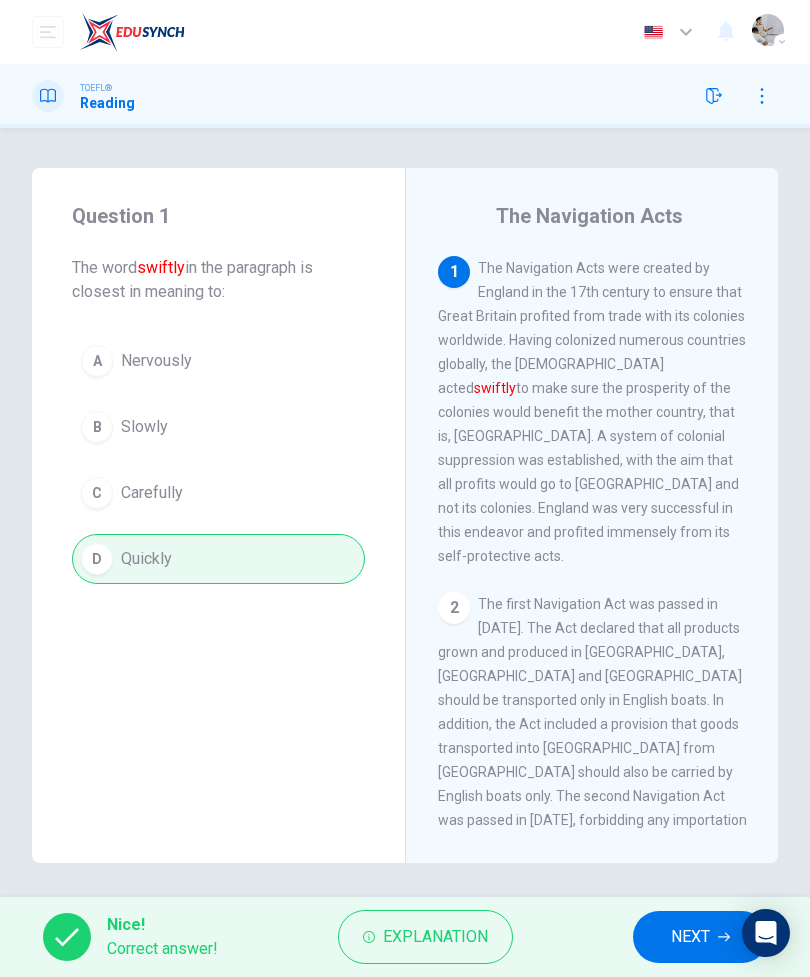 click on "NEXT" at bounding box center [690, 937] 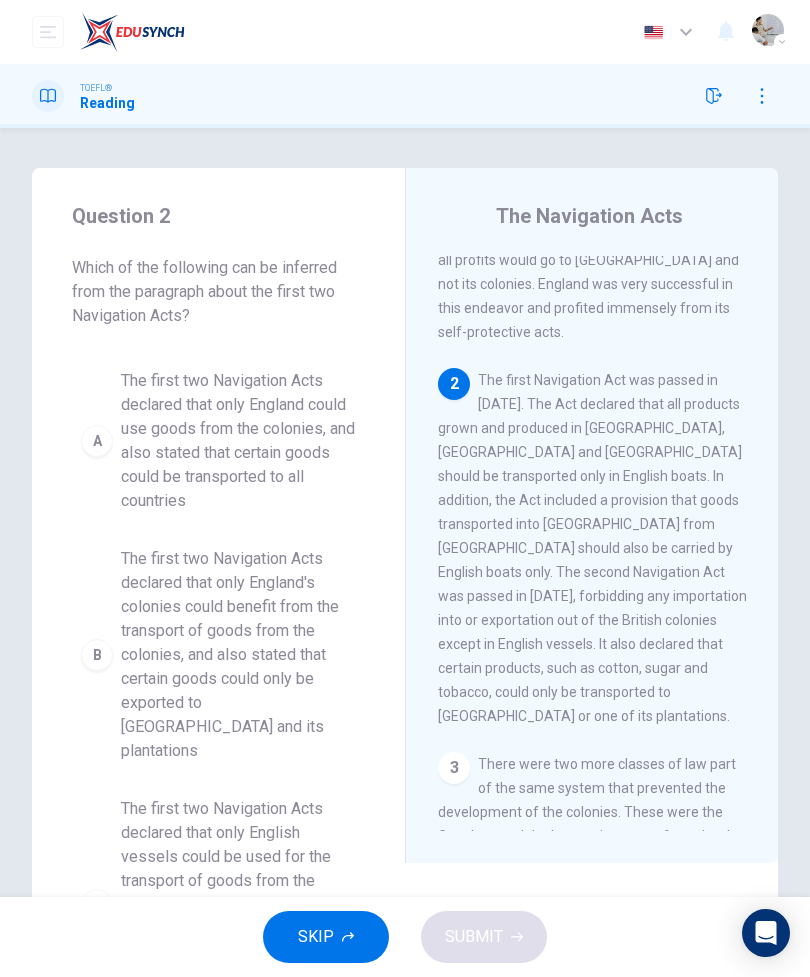 scroll, scrollTop: 225, scrollLeft: 0, axis: vertical 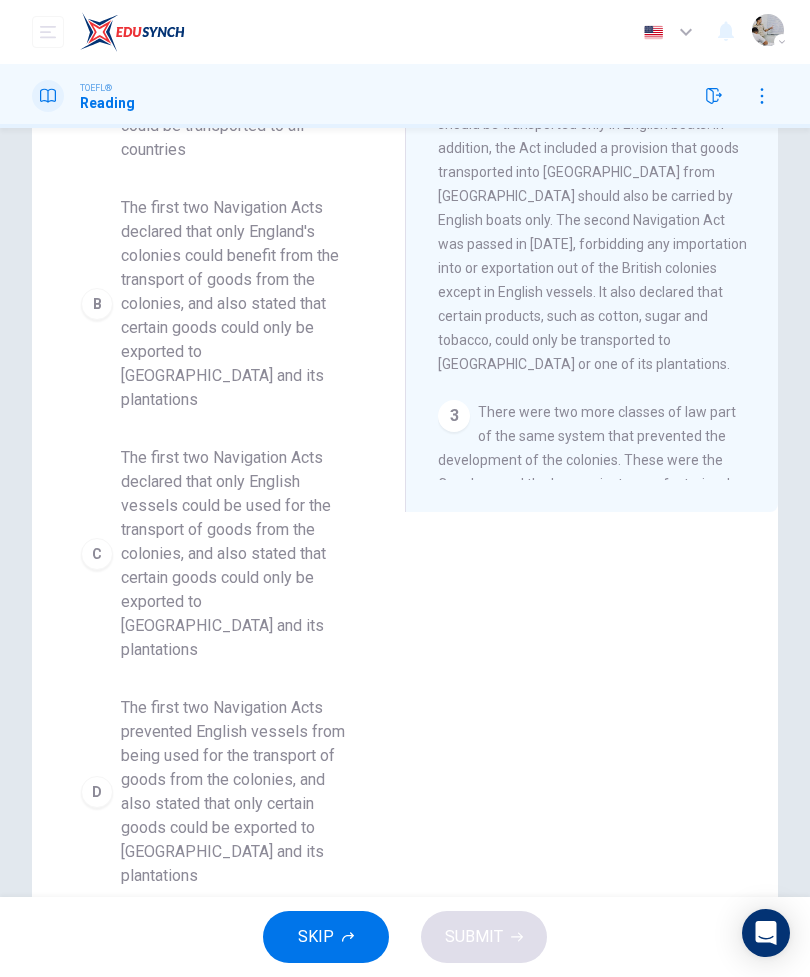 click on "The first two Navigation Acts declared that only English vessels could be used for the transport of goods from the colonies, and also stated that certain goods could only be exported to England and its plantations" at bounding box center [238, 554] 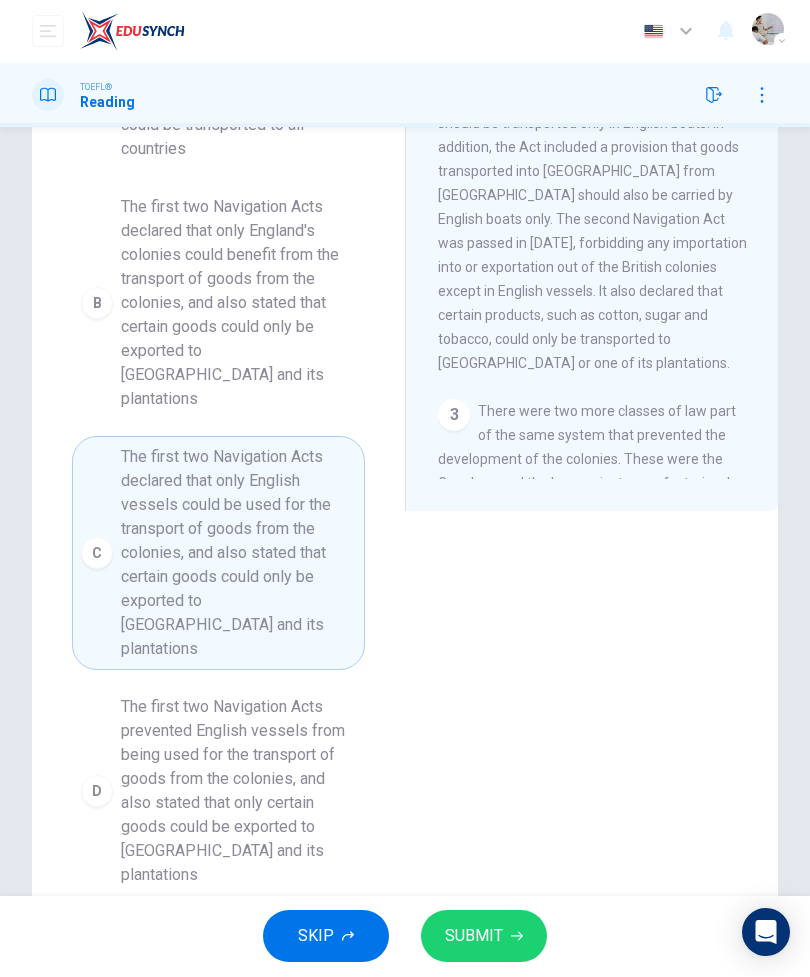 click on "SUBMIT" at bounding box center (484, 937) 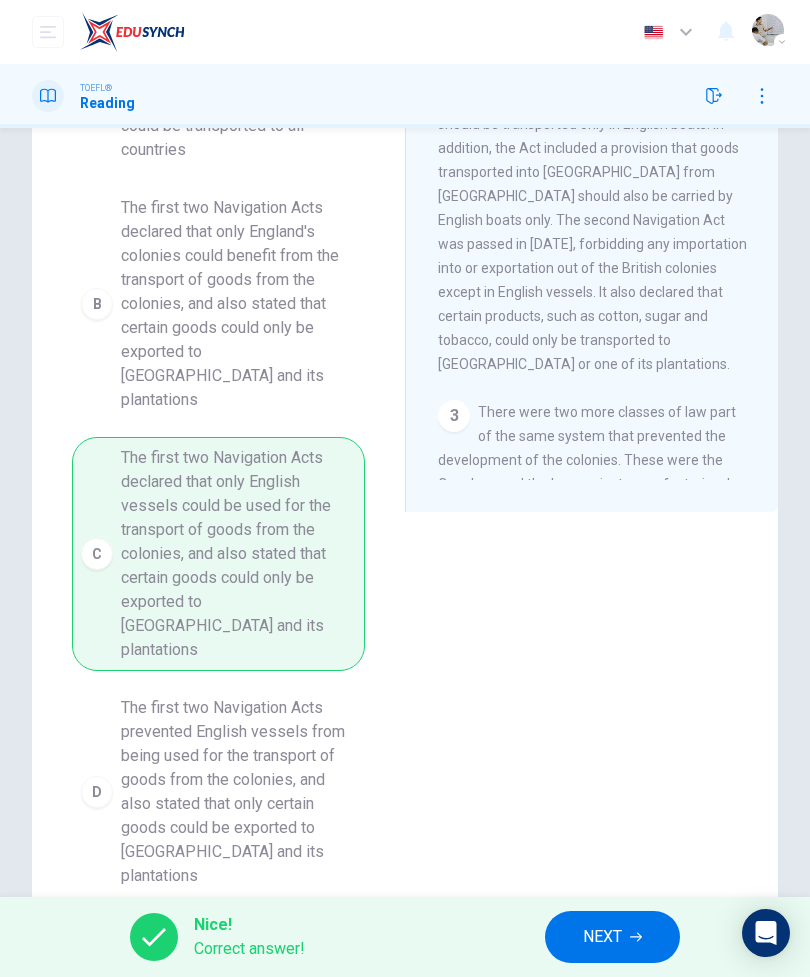click on "NEXT" at bounding box center [612, 937] 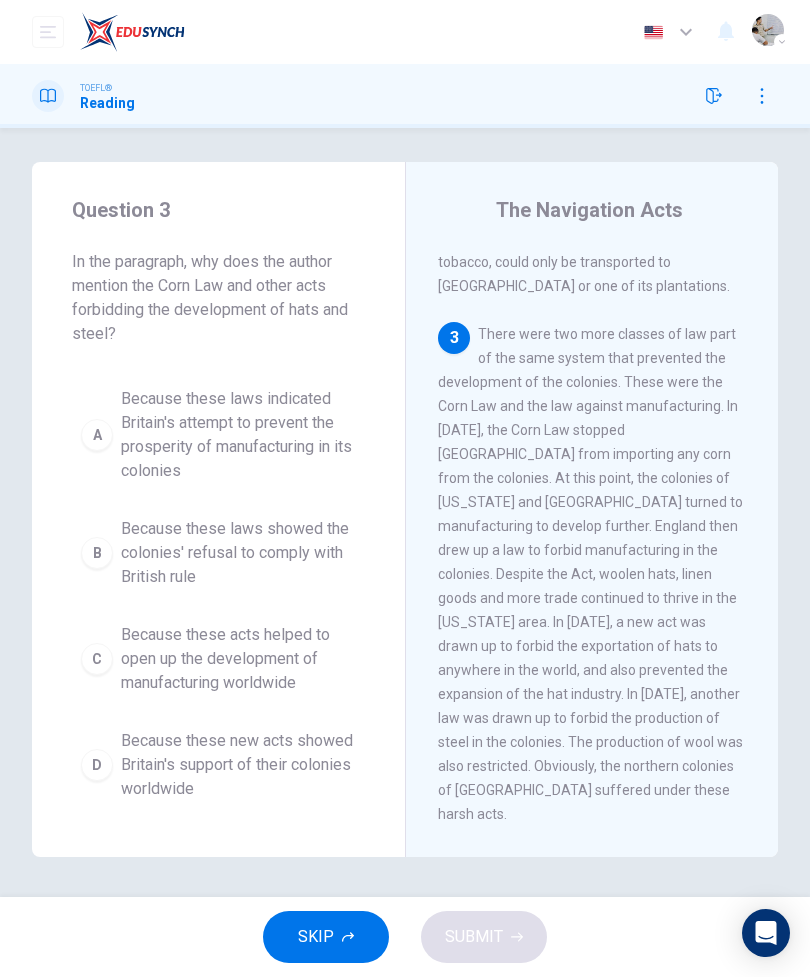 scroll, scrollTop: 753, scrollLeft: 0, axis: vertical 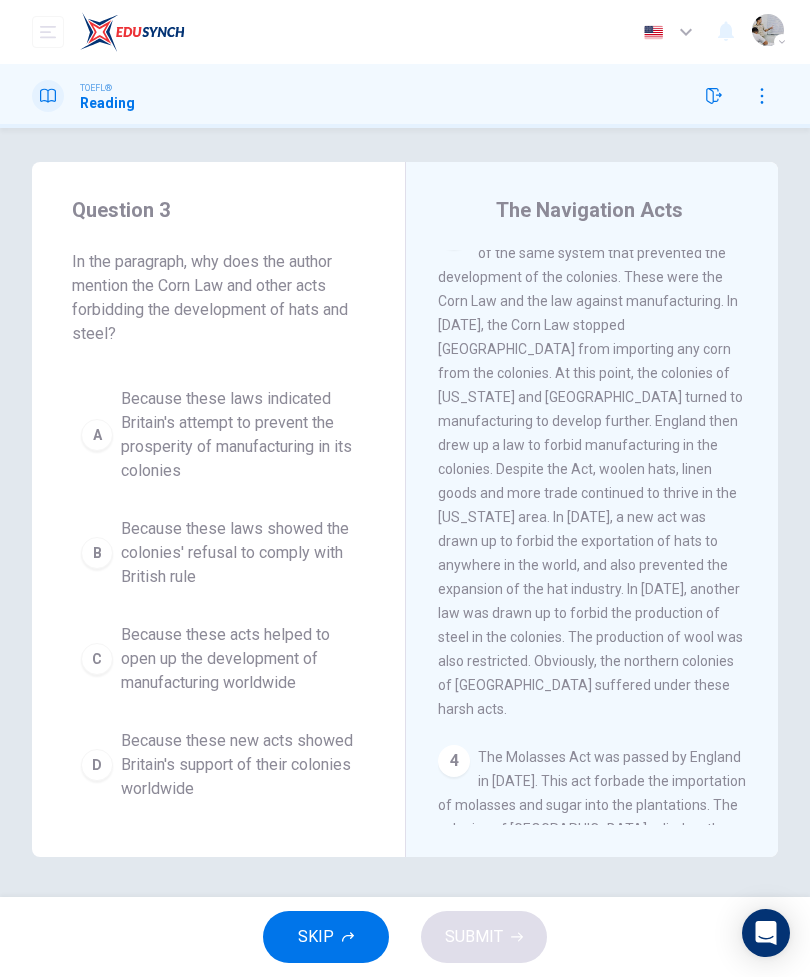 click 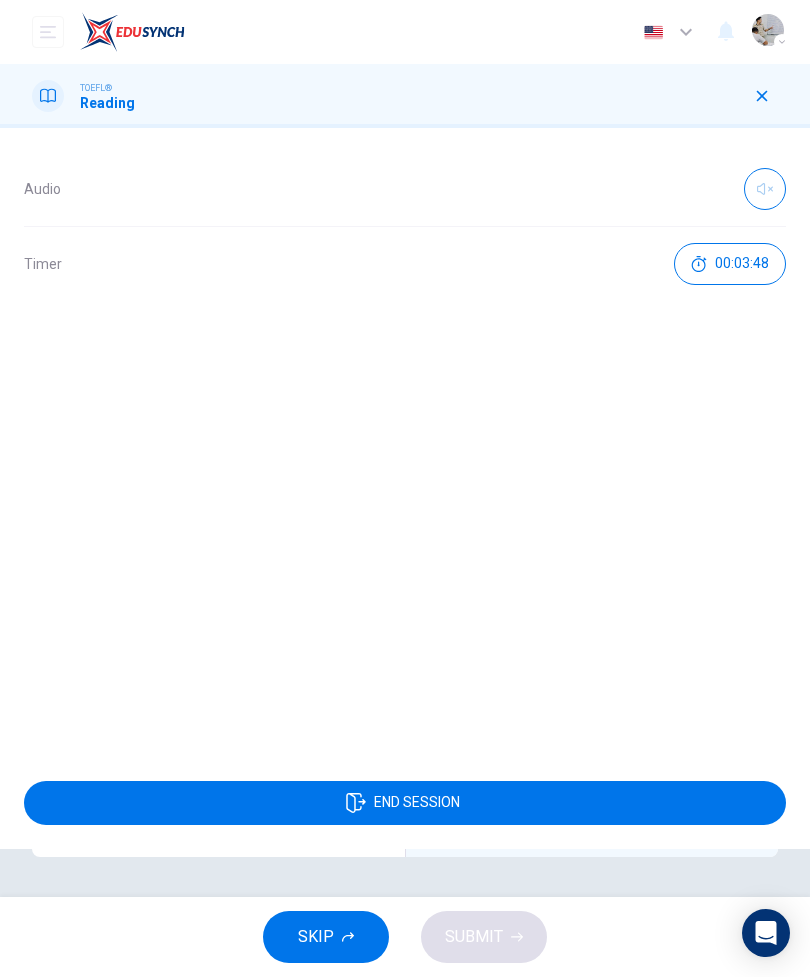 click 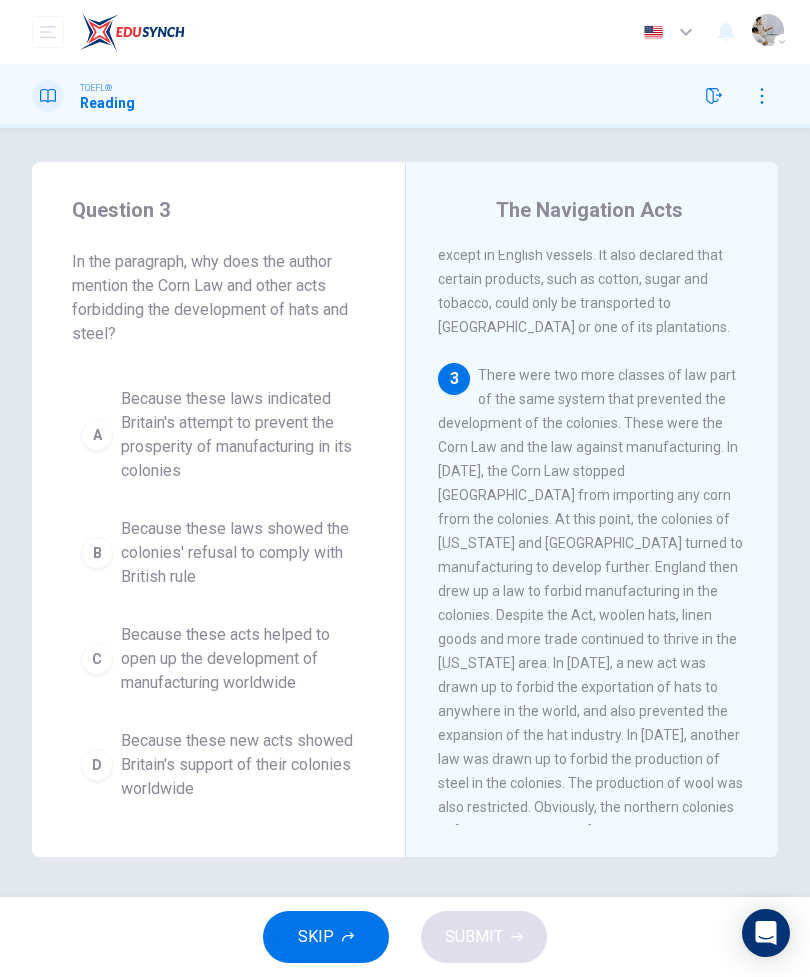 scroll, scrollTop: 607, scrollLeft: 0, axis: vertical 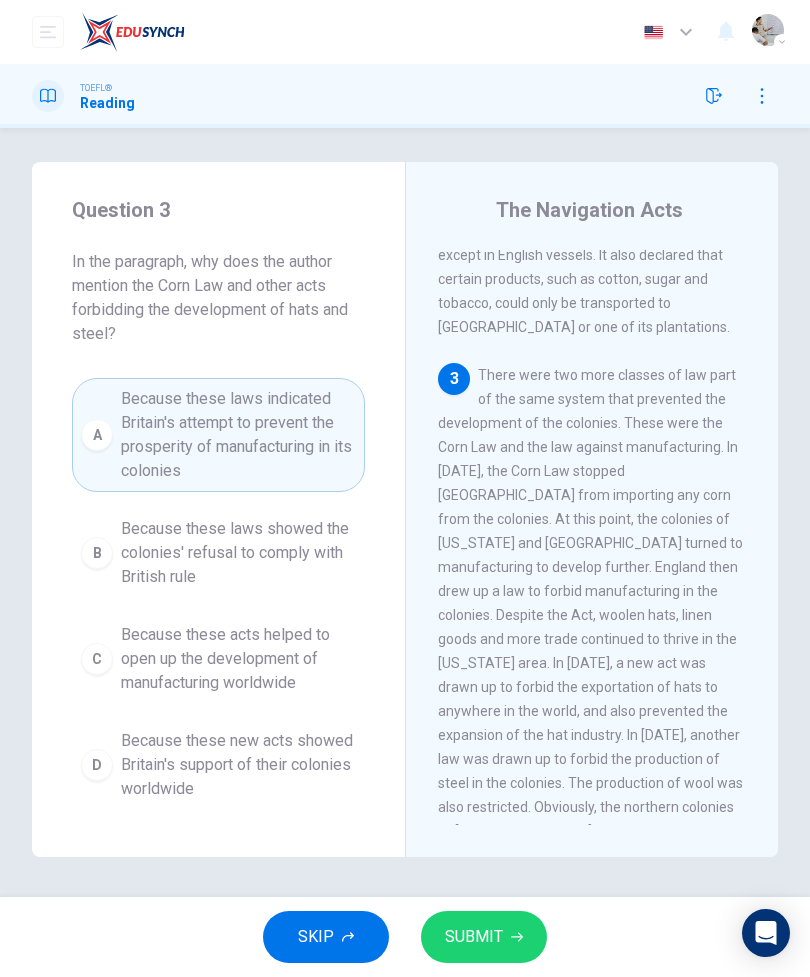 click on "Because these laws showed the colonies' refusal to comply with British rule" at bounding box center [238, 553] 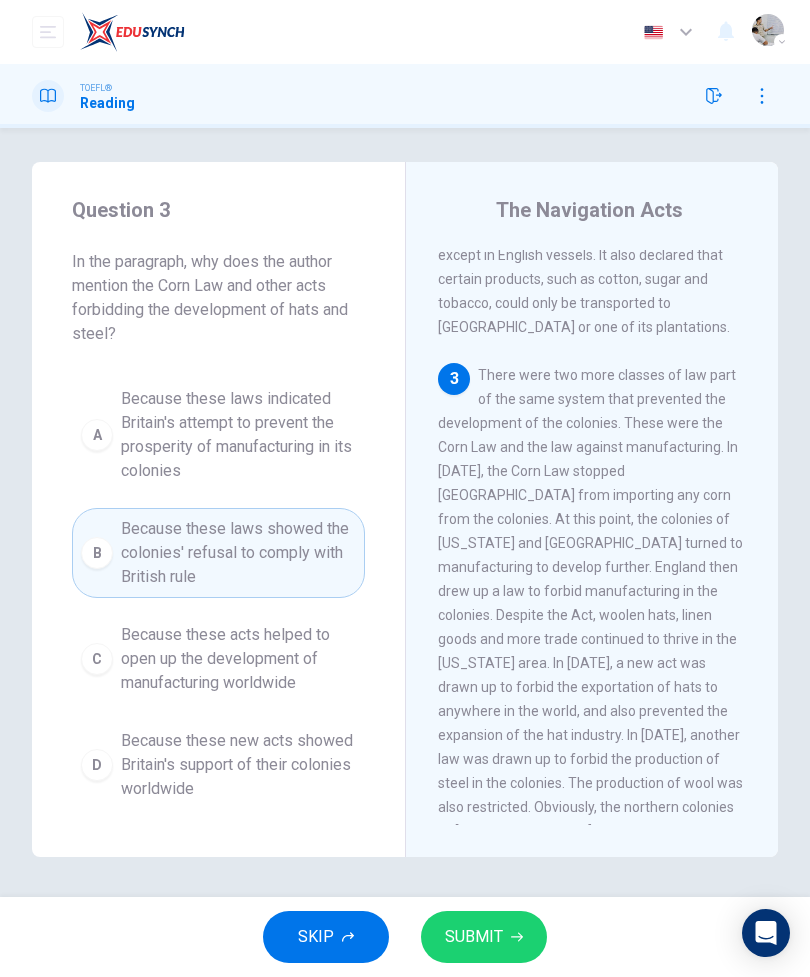 click on "SUBMIT" at bounding box center (474, 937) 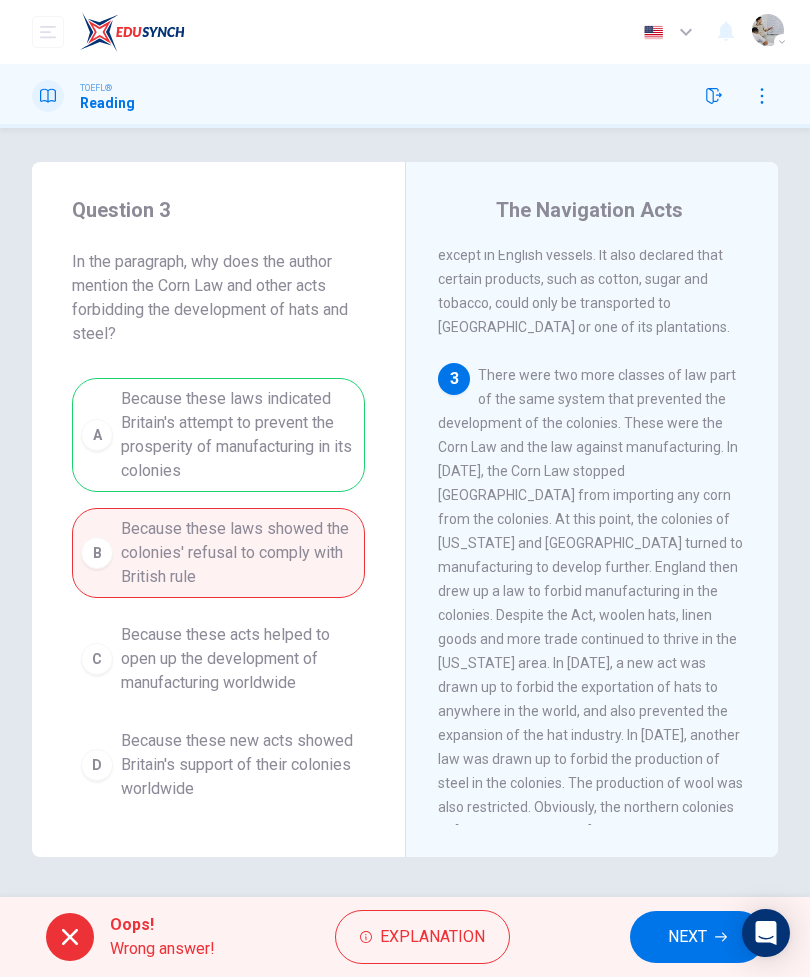 click on "NEXT" at bounding box center (687, 937) 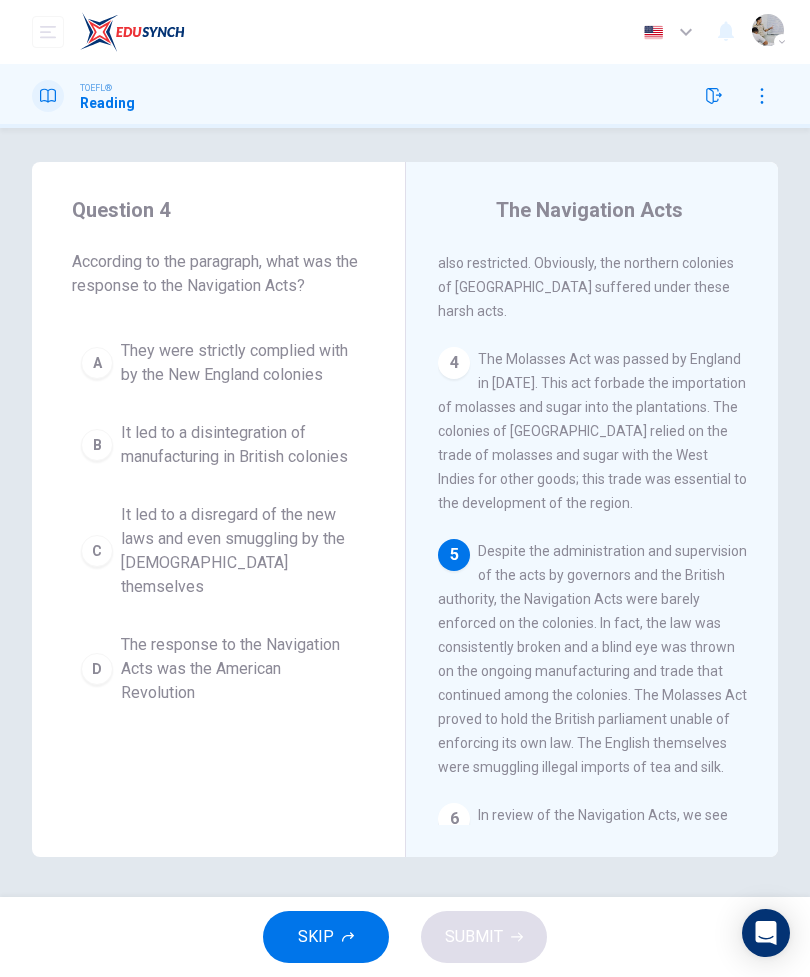 scroll, scrollTop: 1209, scrollLeft: 0, axis: vertical 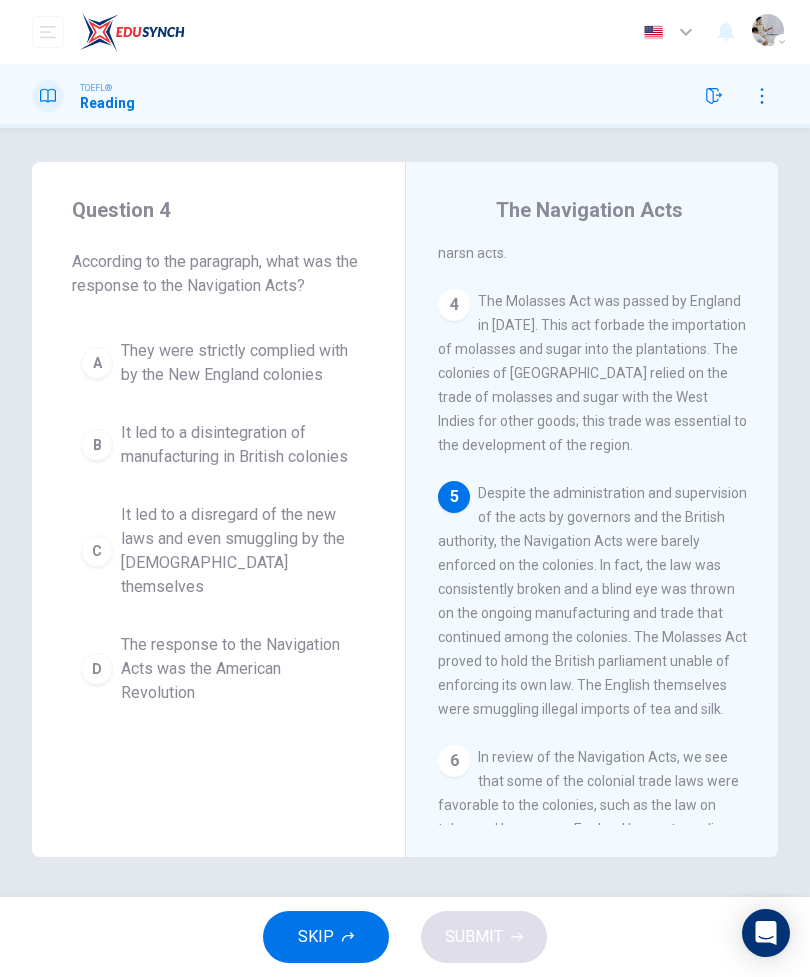 click on "It led to a disregard of the new laws and even smuggling by the British themselves" at bounding box center [238, 551] 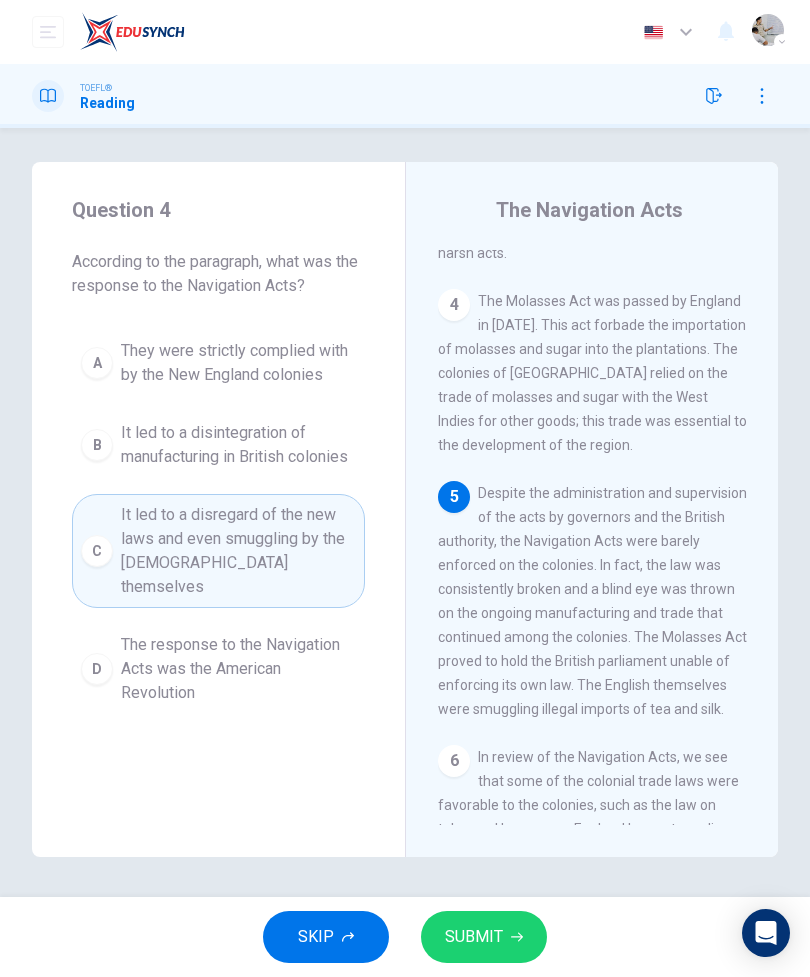 click on "SUBMIT" at bounding box center (474, 937) 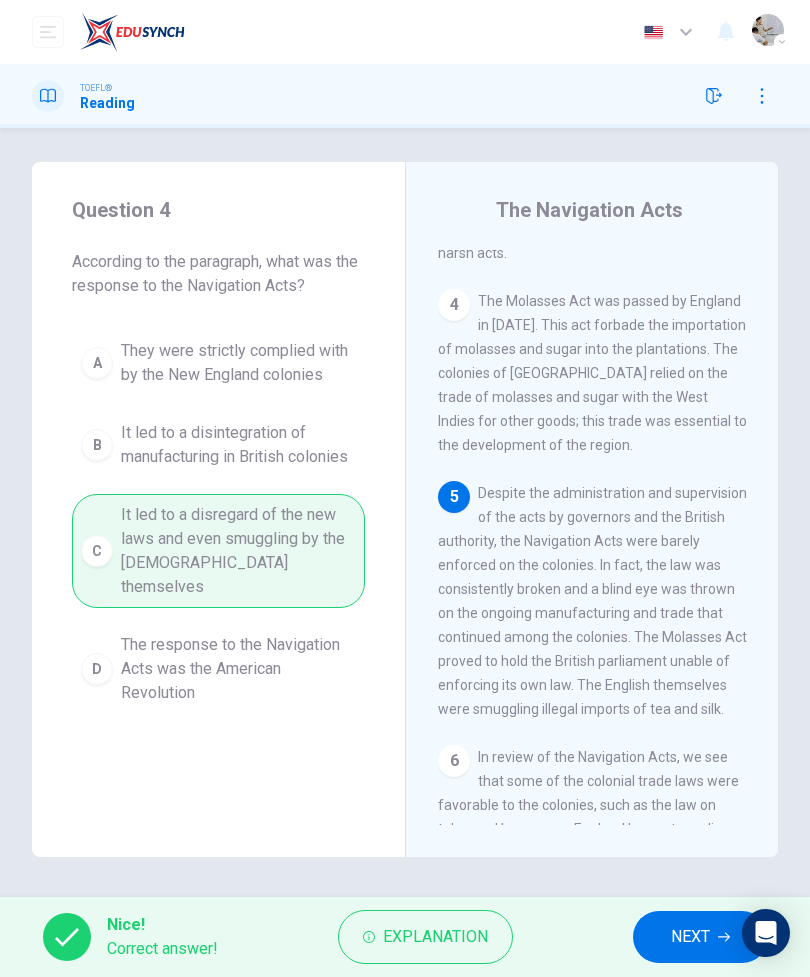 click on "NEXT" at bounding box center (700, 937) 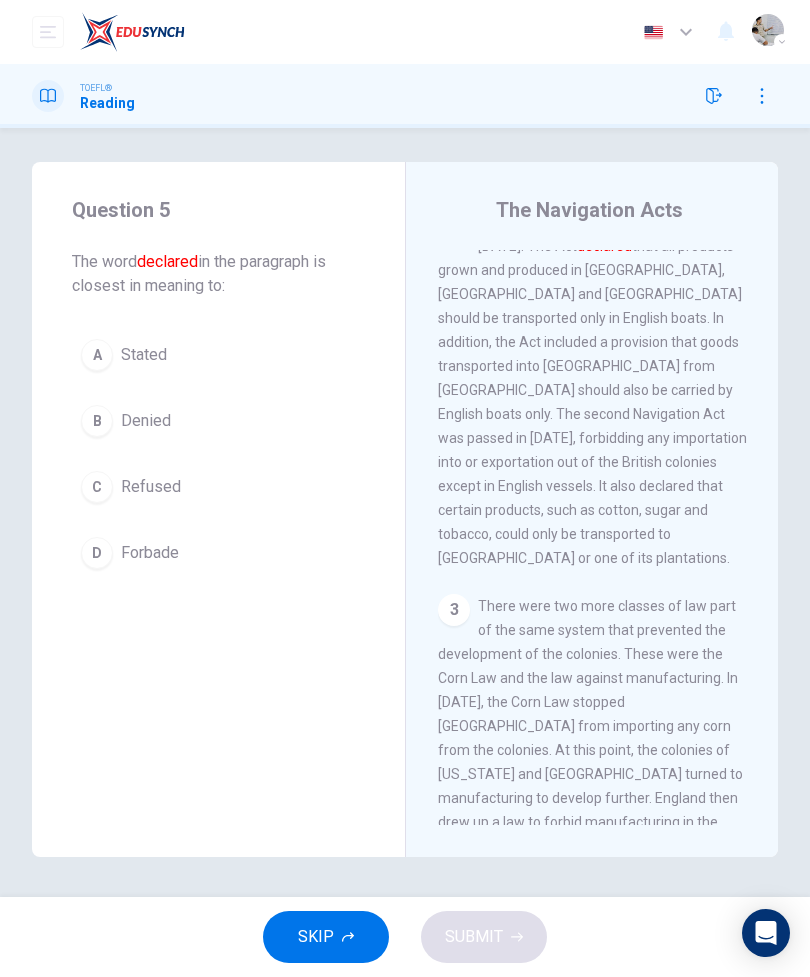 scroll, scrollTop: 312, scrollLeft: 0, axis: vertical 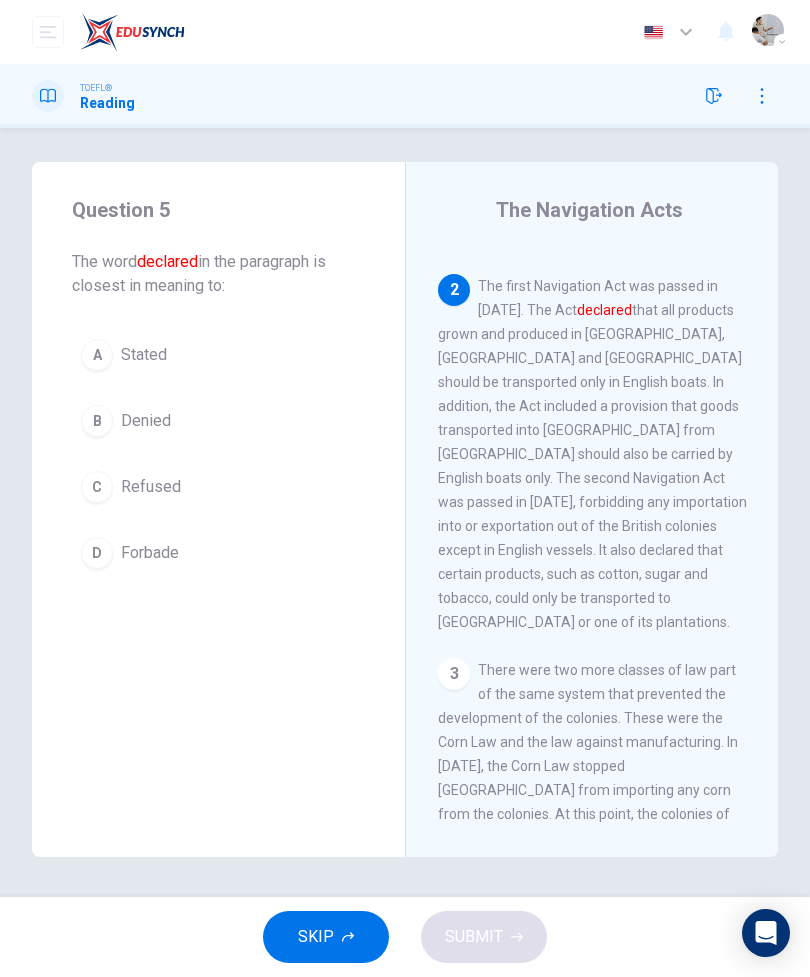 click on "A Stated" at bounding box center [218, 355] 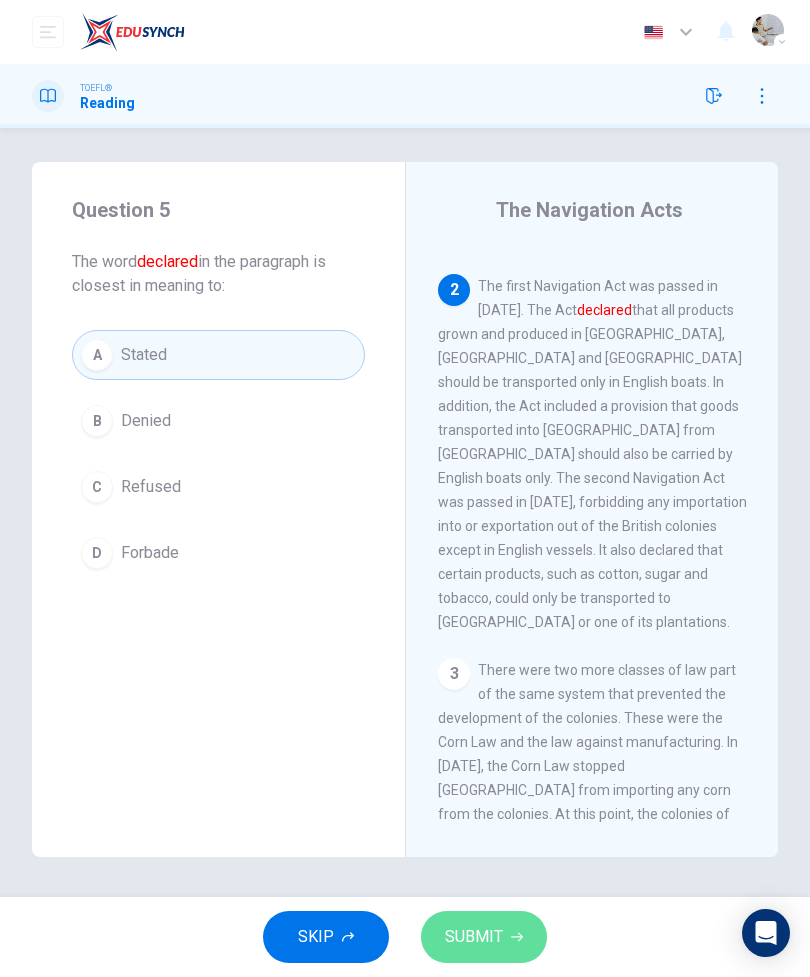 click 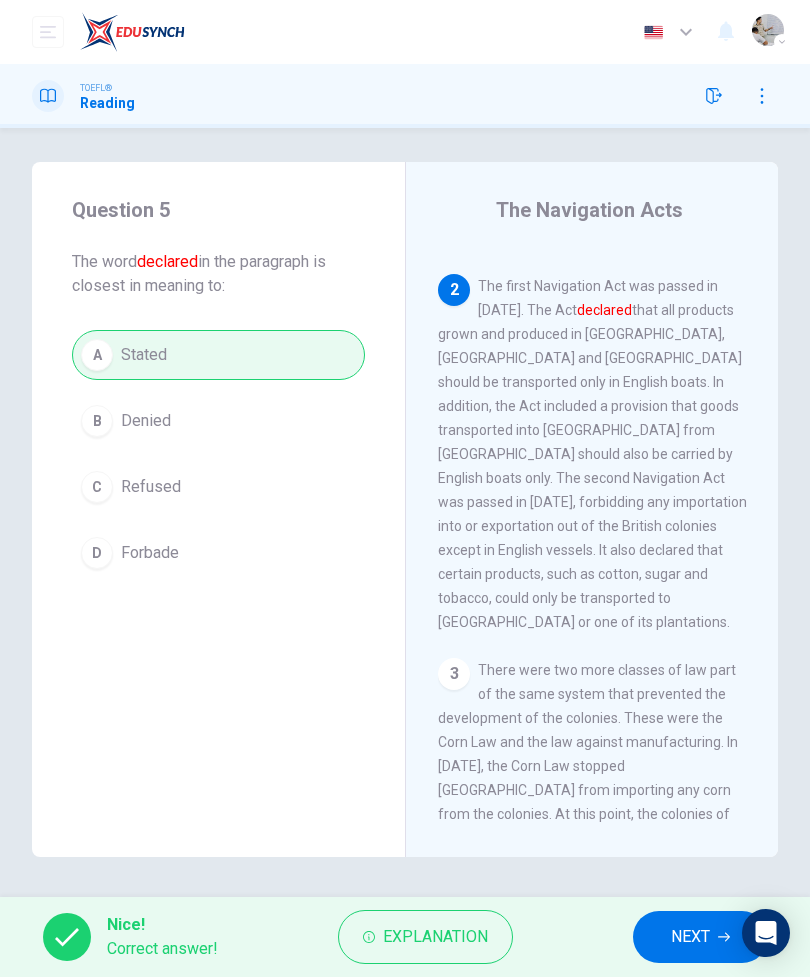 click on "NEXT" at bounding box center [690, 937] 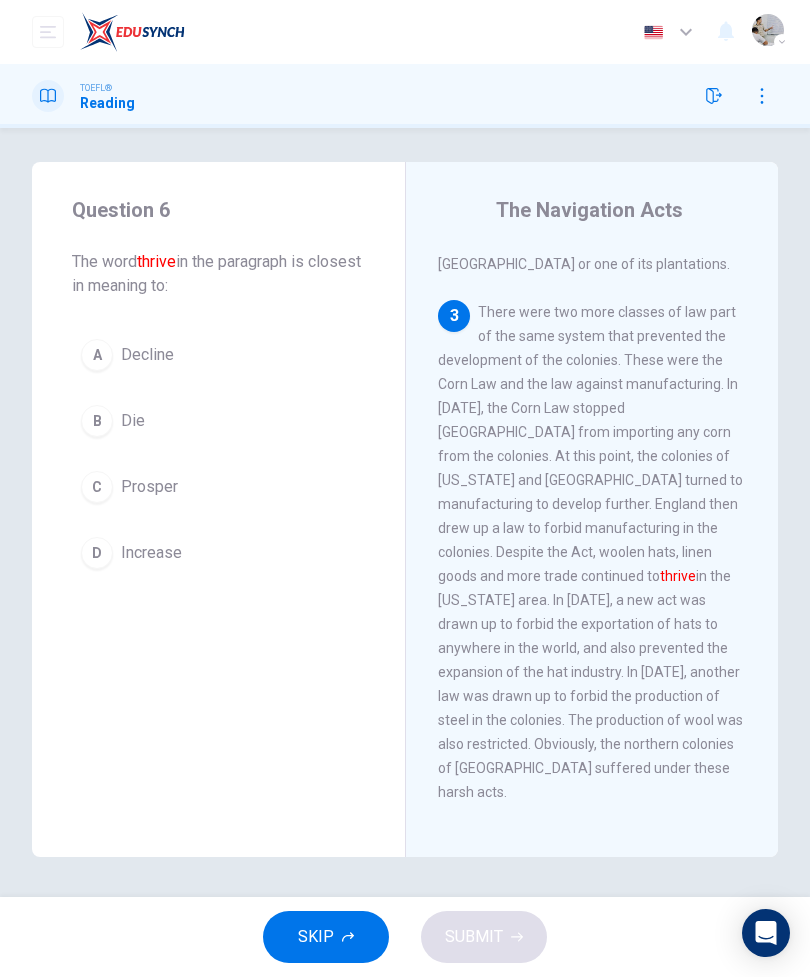 scroll, scrollTop: 753, scrollLeft: 0, axis: vertical 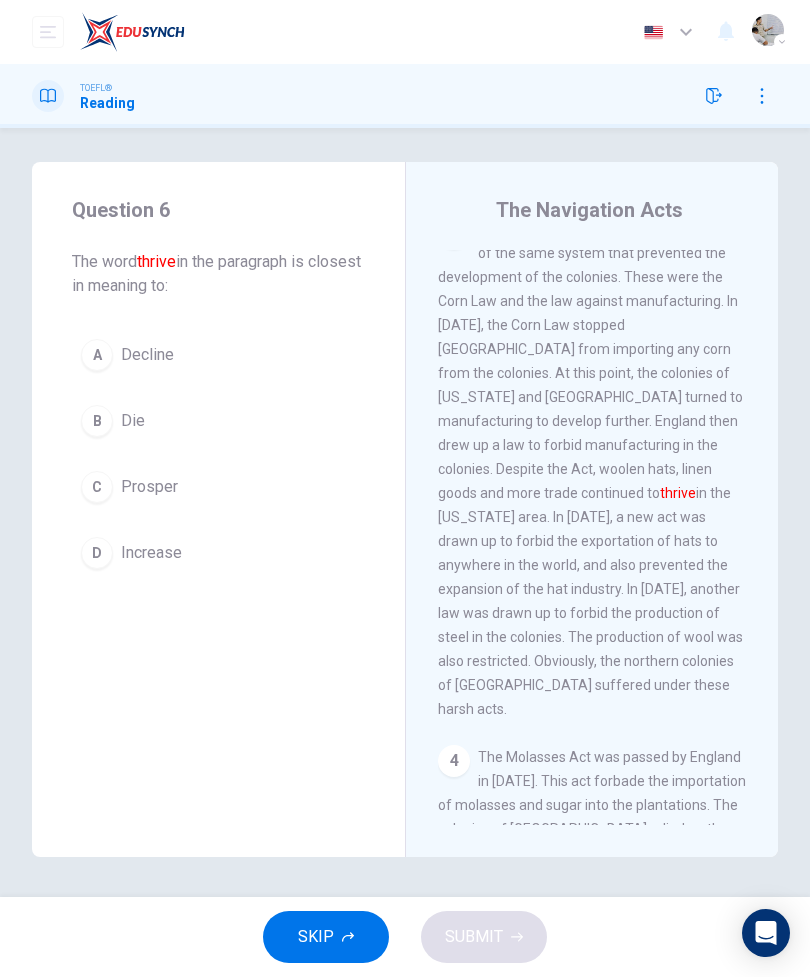 click on "C" at bounding box center [97, 487] 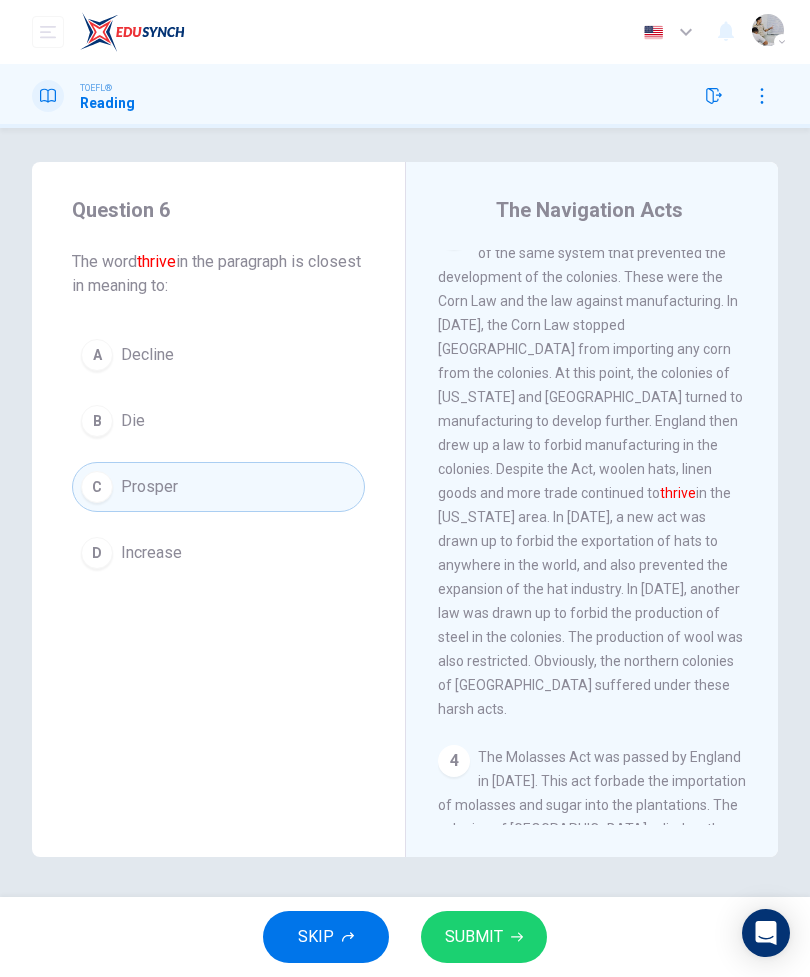 click 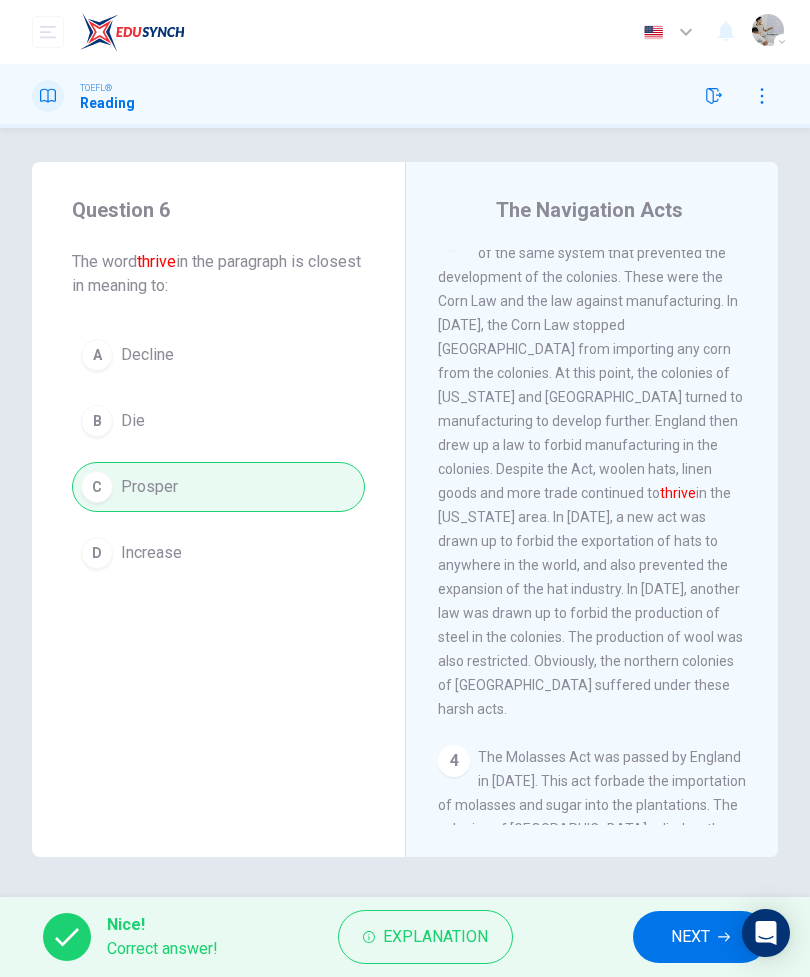 click on "NEXT" at bounding box center (690, 937) 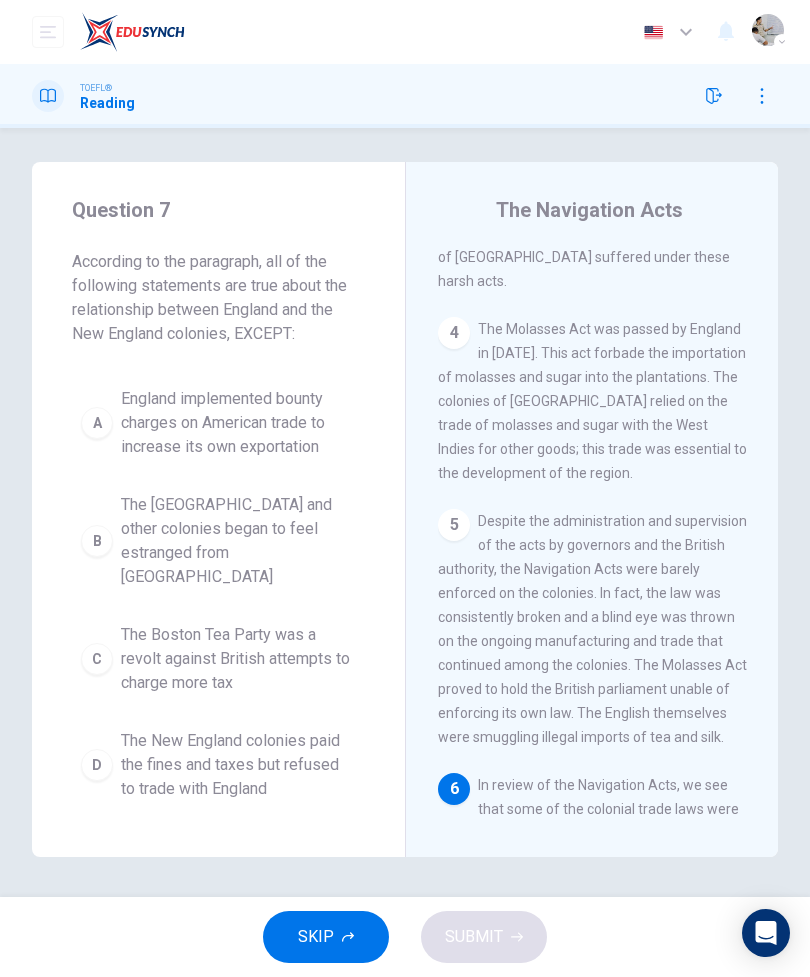scroll, scrollTop: 1417, scrollLeft: 0, axis: vertical 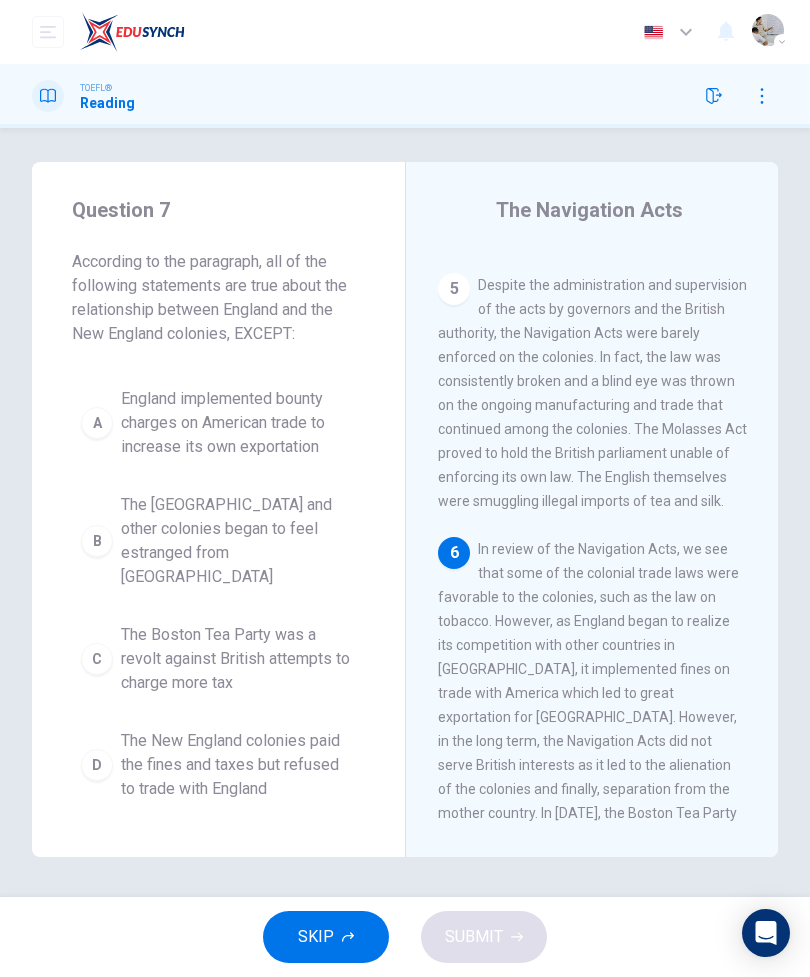 click 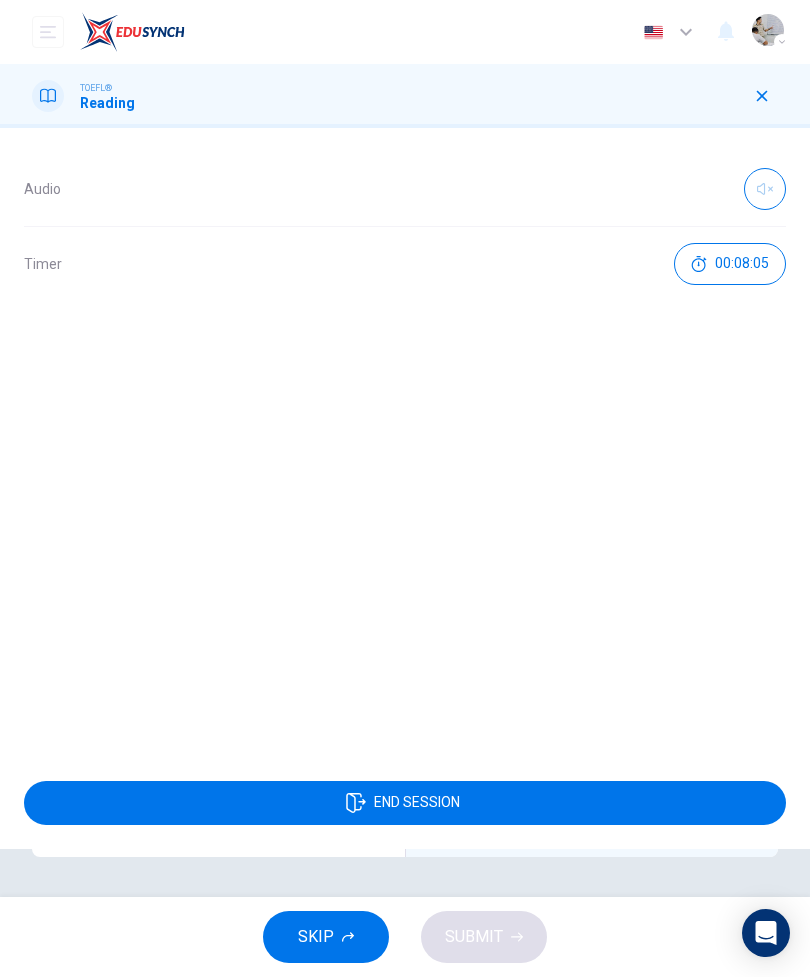 click 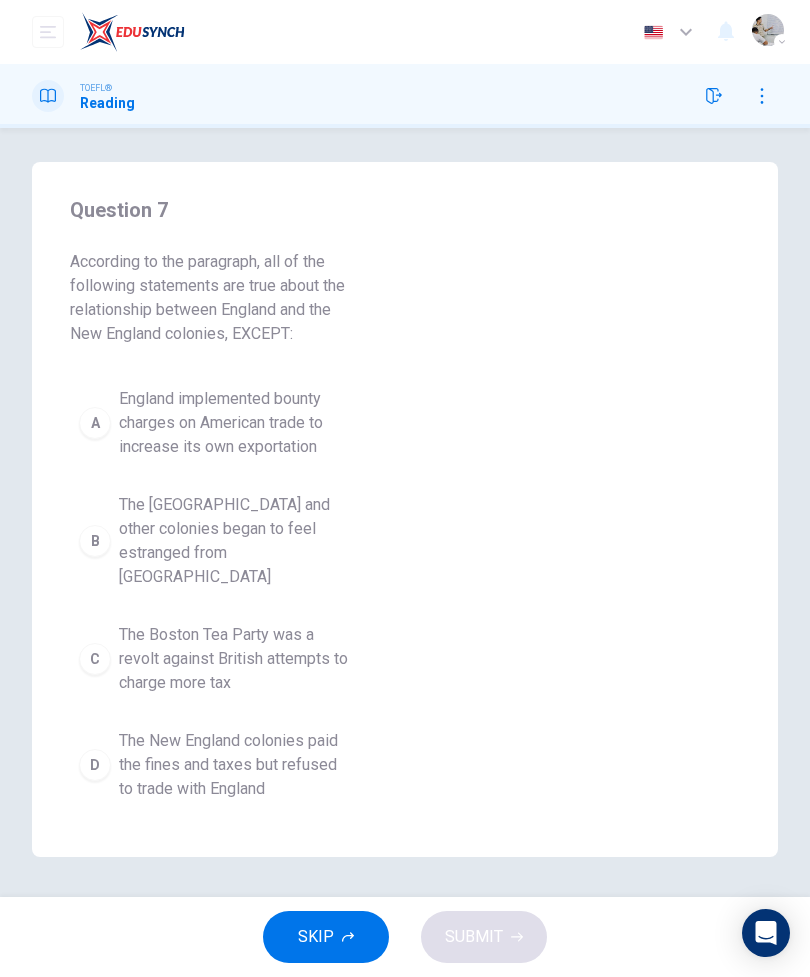 scroll, scrollTop: 6, scrollLeft: 0, axis: vertical 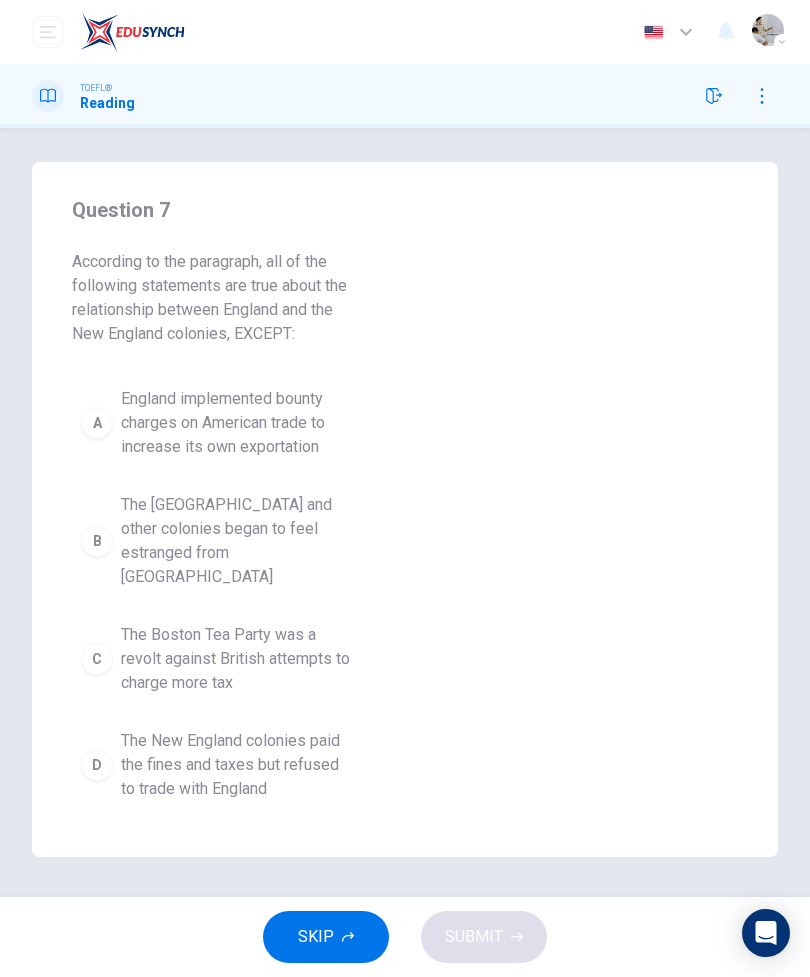 click on "Question 7 According to the paragraph, all of the following statements are true about the relationship between England and the New England colonies, EXCEPT: A England implemented bounty charges on American trade to increase its own exportation B The New England and other colonies began to feel estranged from Britain C The Boston Tea Party was a revolt against British attempts to charge more tax D The New England colonies paid the fines and taxes but refused to trade with England" at bounding box center (405, 502) 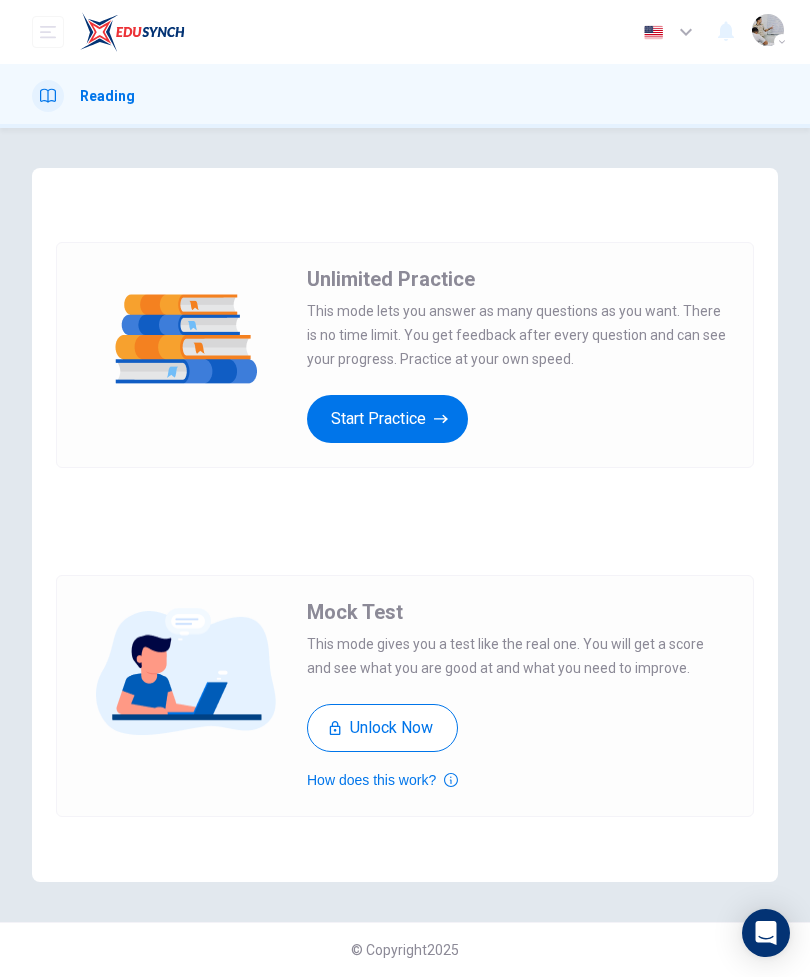 scroll, scrollTop: 0, scrollLeft: 0, axis: both 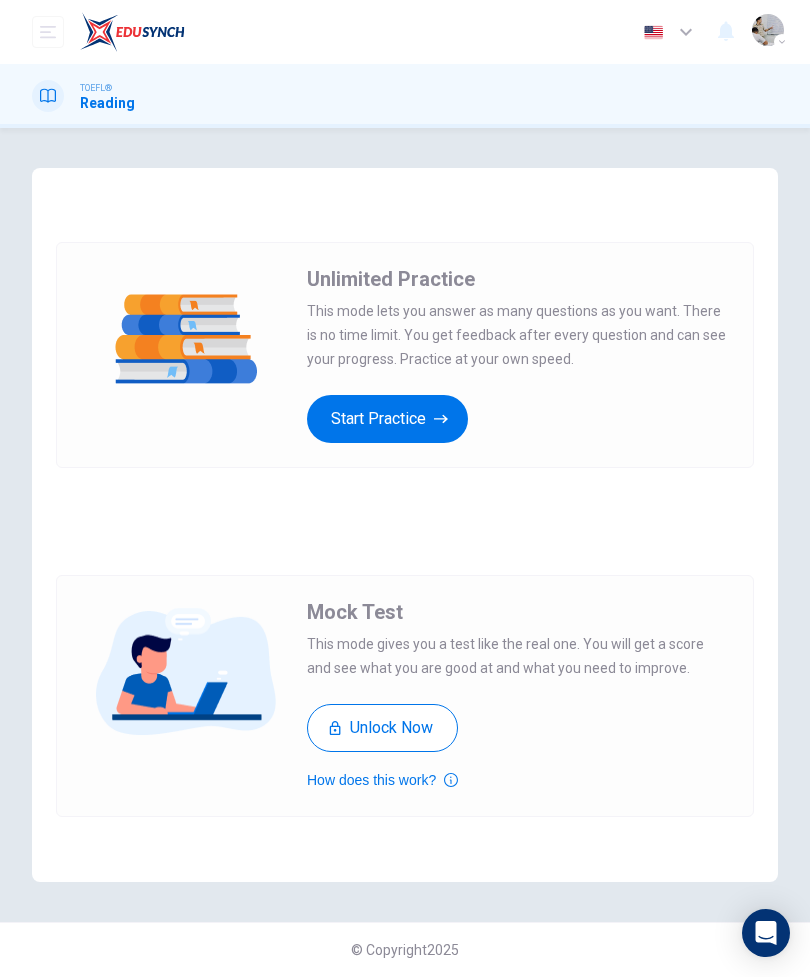 click 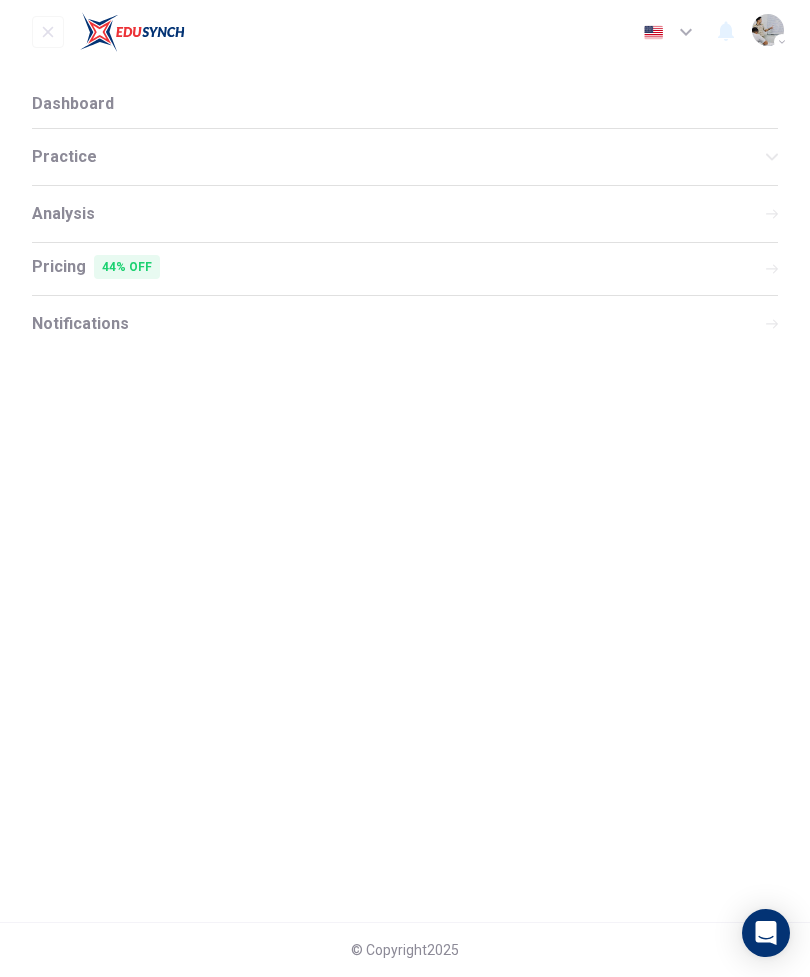click on "Analysis" at bounding box center (405, 214) 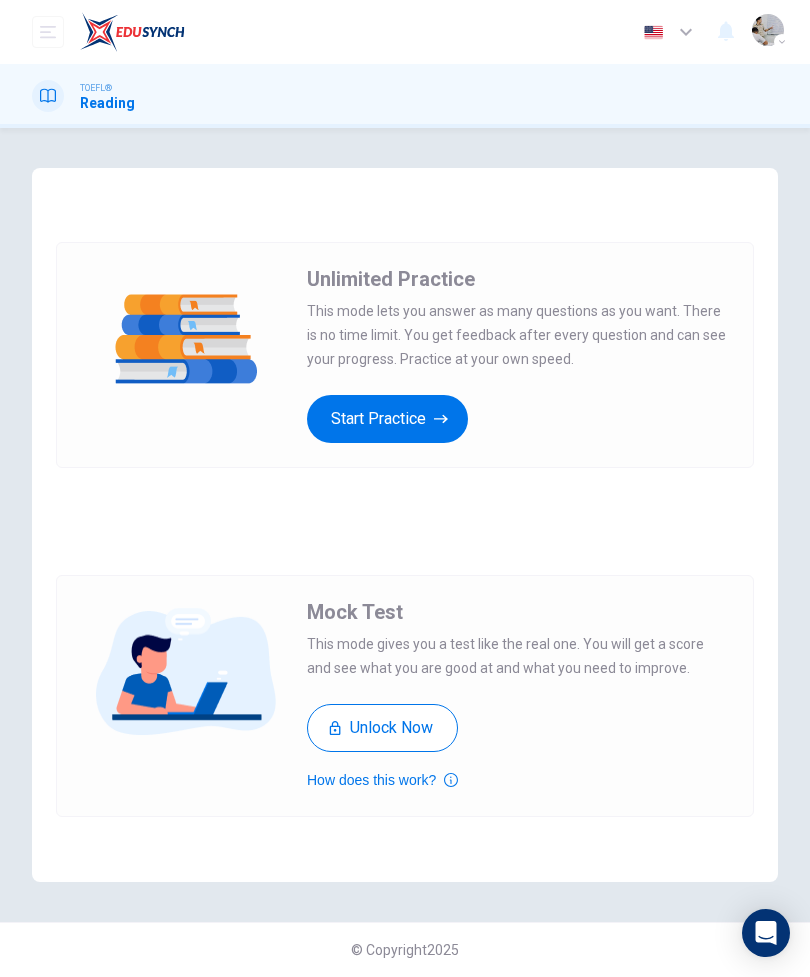 scroll, scrollTop: 0, scrollLeft: 0, axis: both 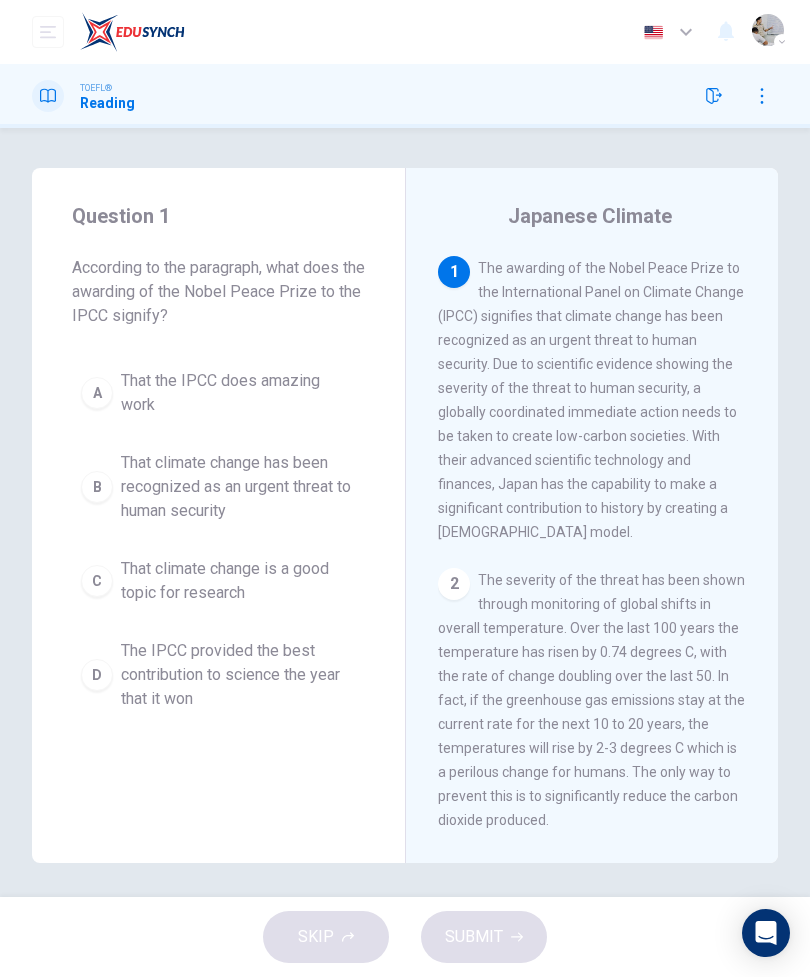 click on "That climate change has been recognized as an urgent threat to human security" at bounding box center (238, 487) 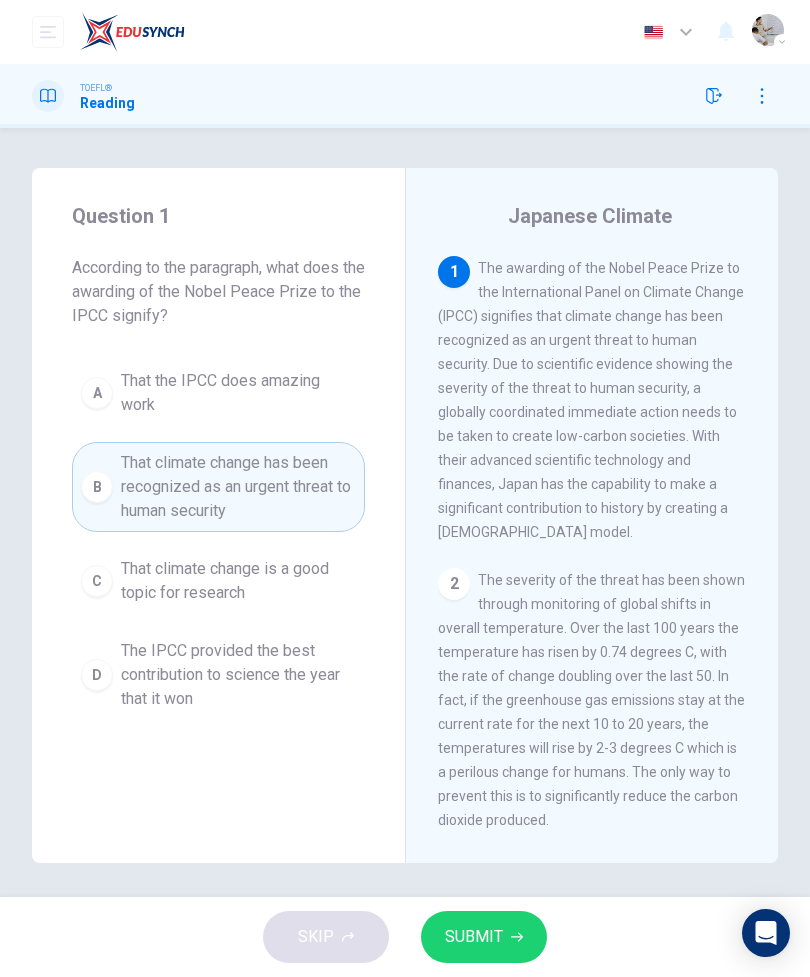 click on "SUBMIT" at bounding box center (484, 937) 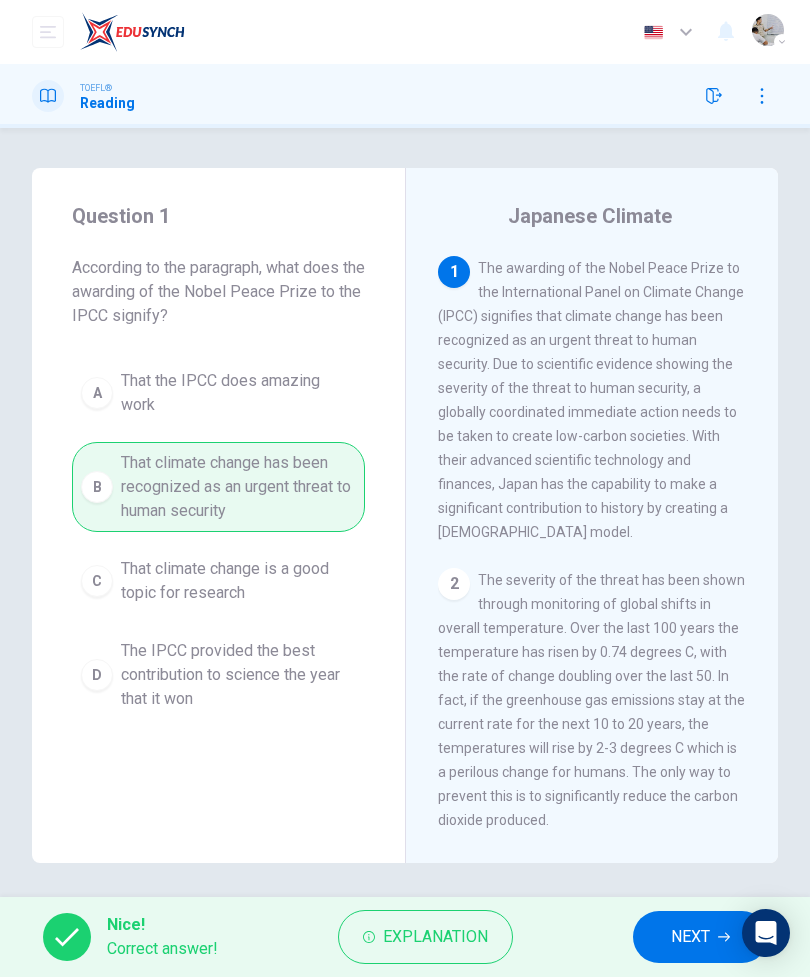 click on "NEXT" at bounding box center (700, 937) 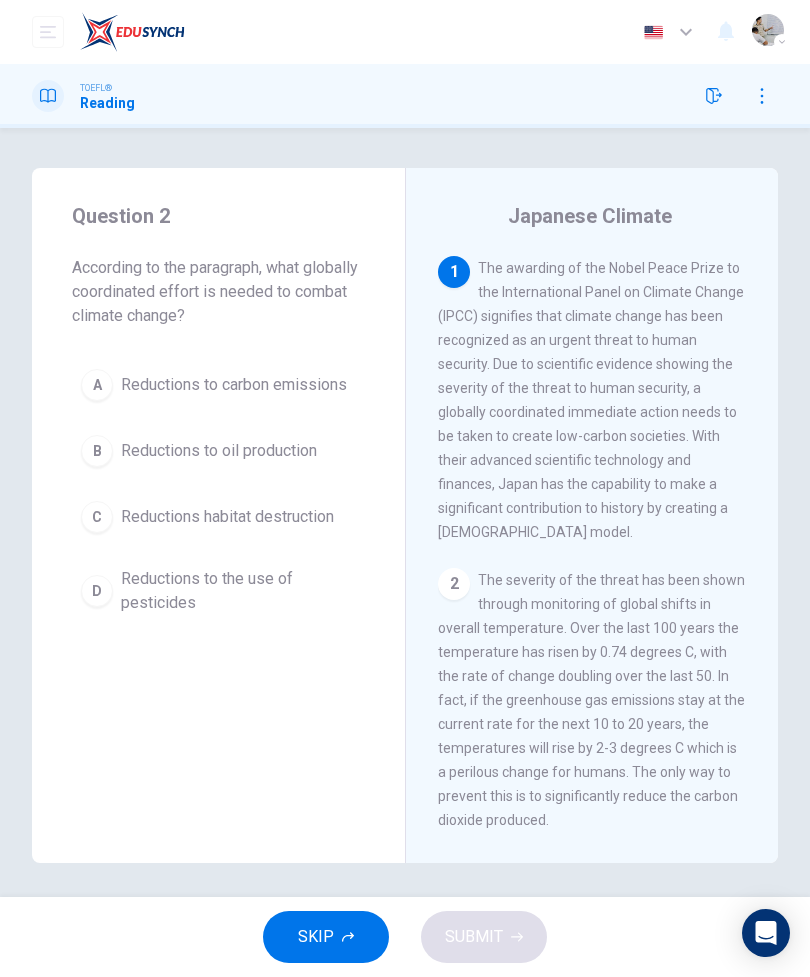 click 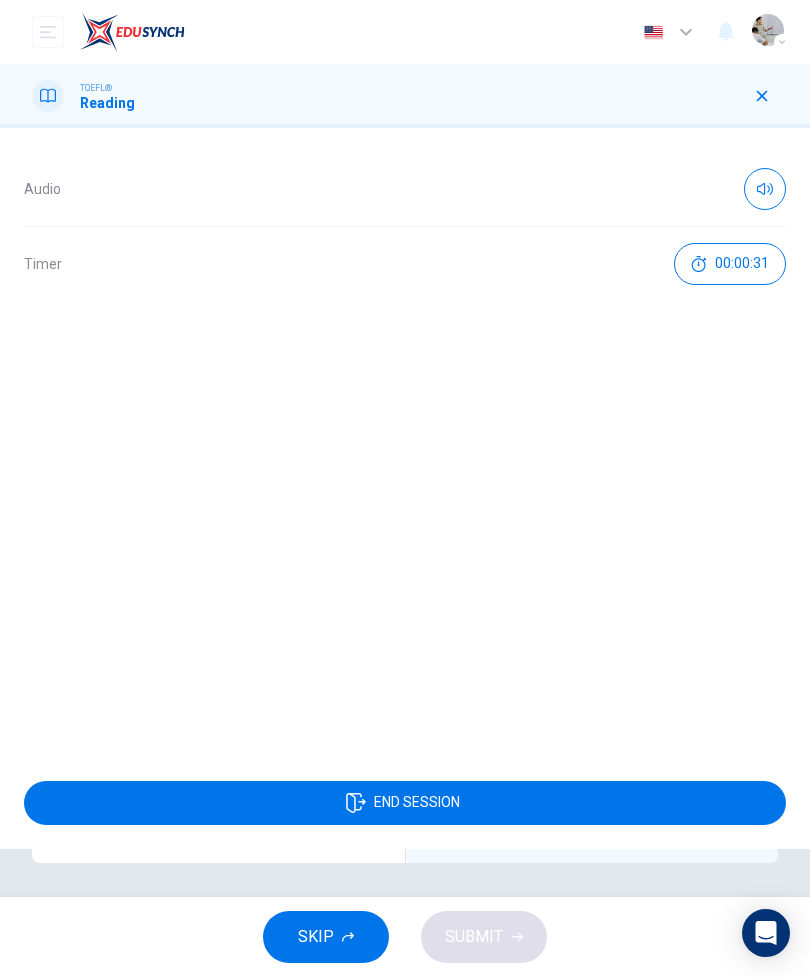 click at bounding box center (765, 189) 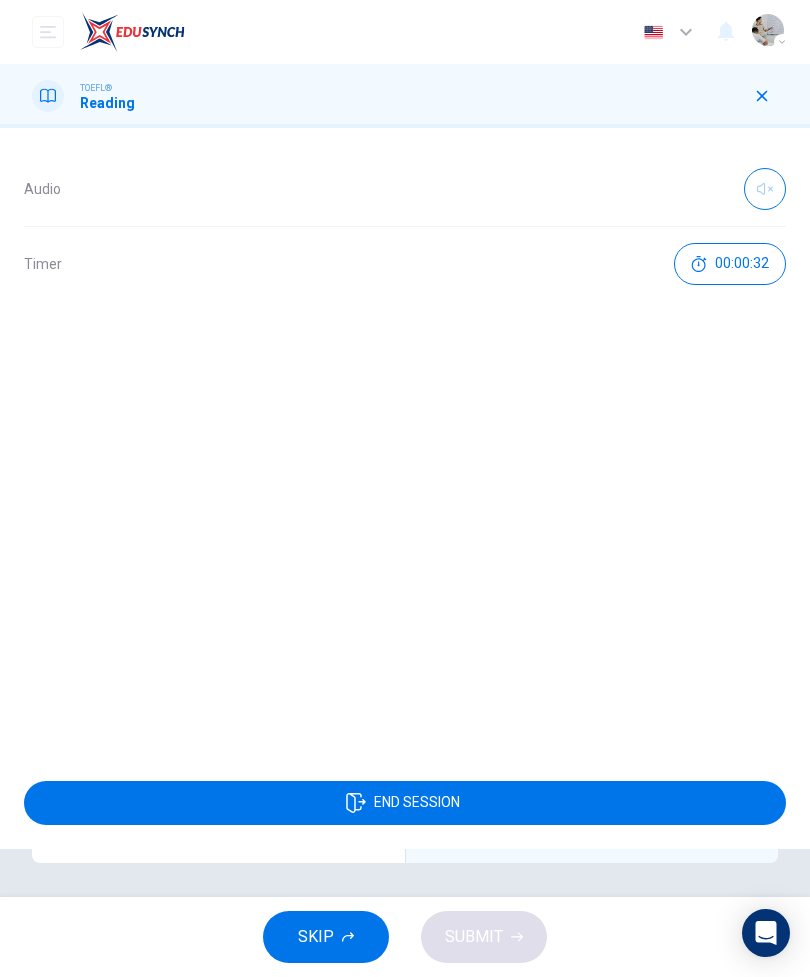 click 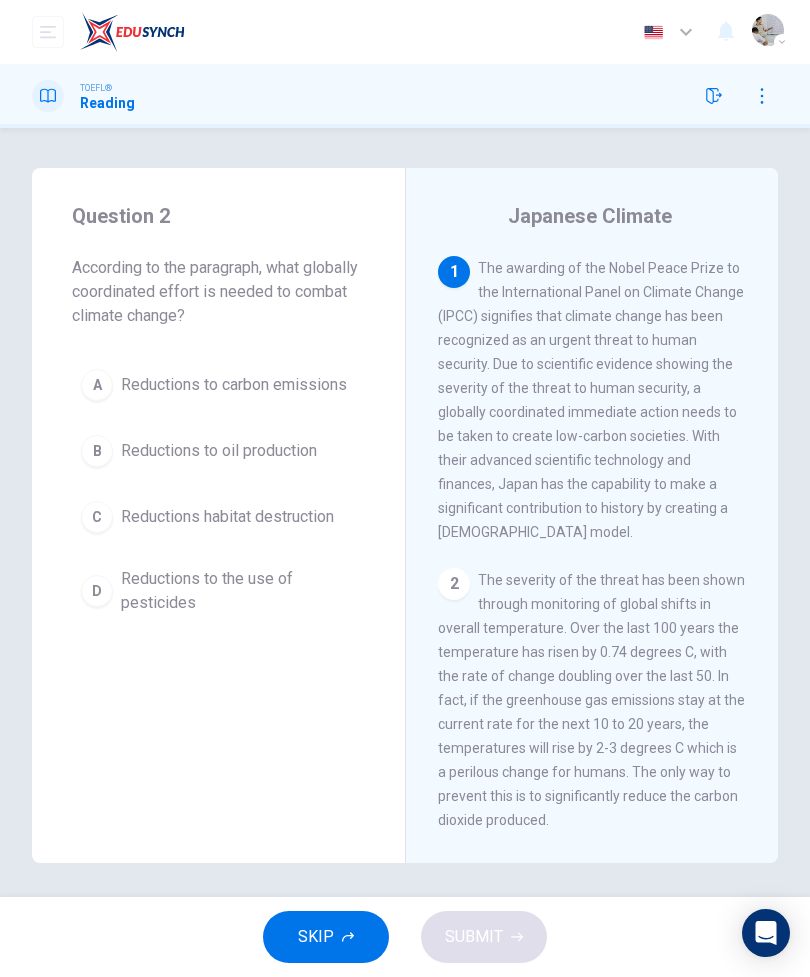 click on "Reductions to carbon emissions" at bounding box center (234, 385) 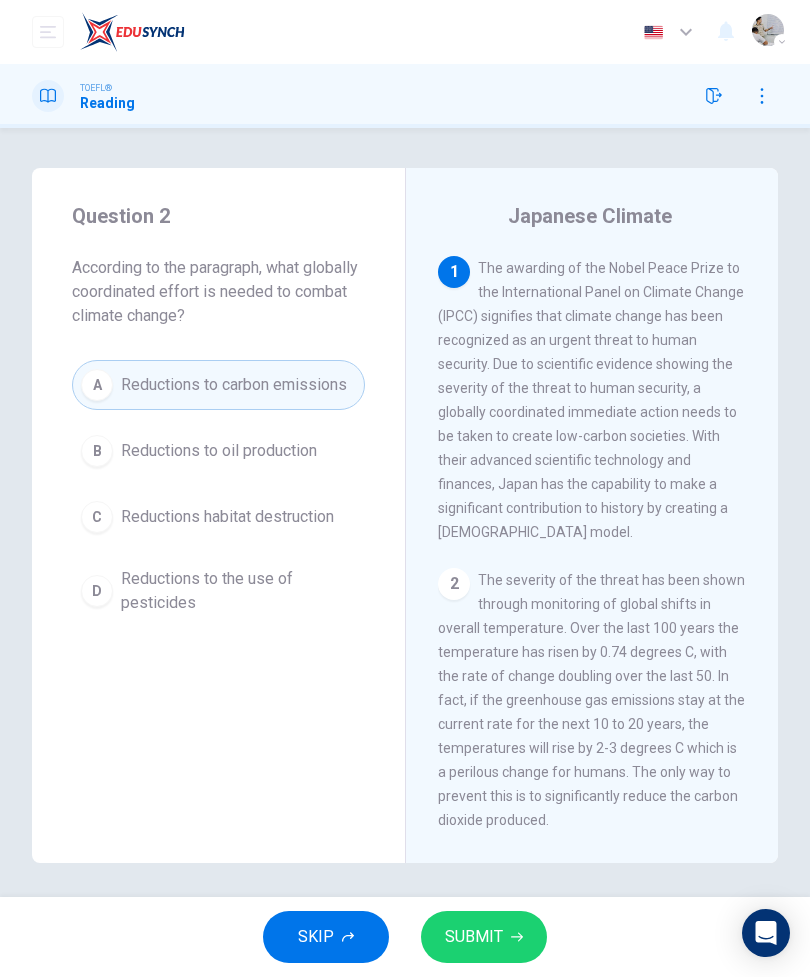 click on "SUBMIT" at bounding box center [474, 937] 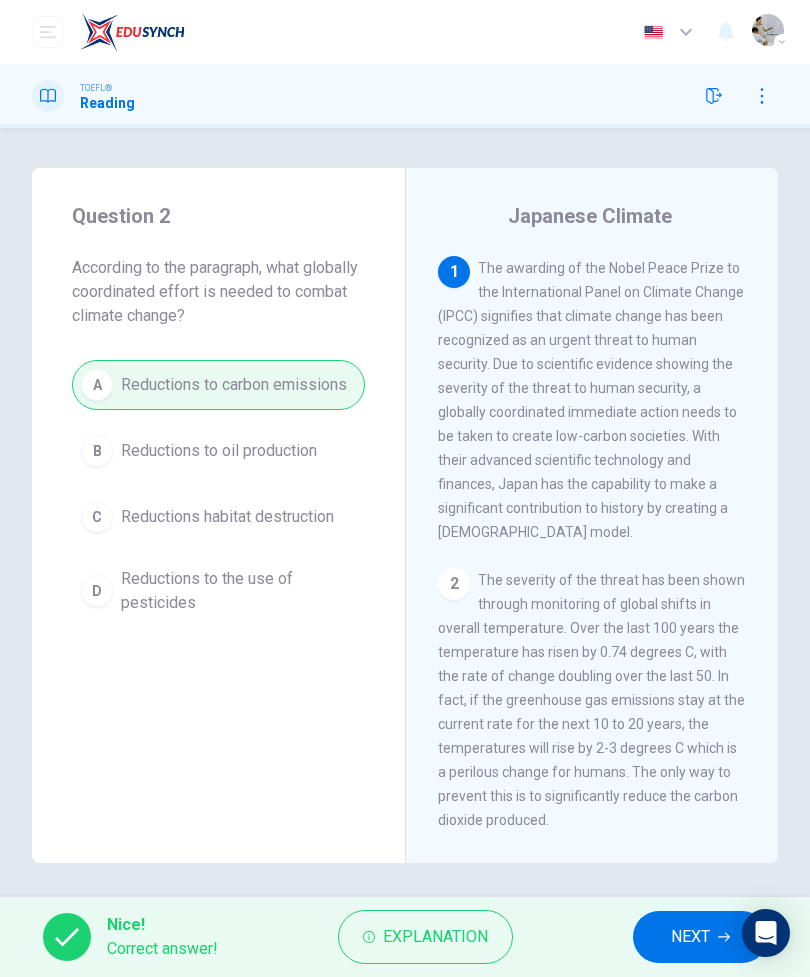 click on "NEXT" at bounding box center (690, 937) 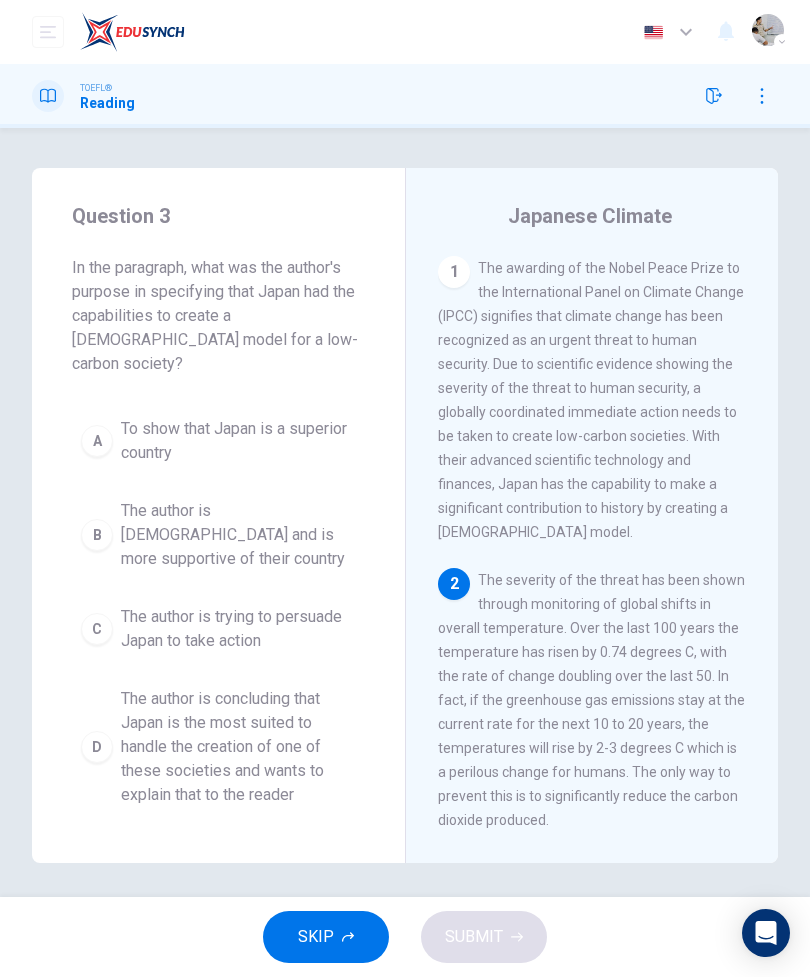 scroll, scrollTop: 0, scrollLeft: 0, axis: both 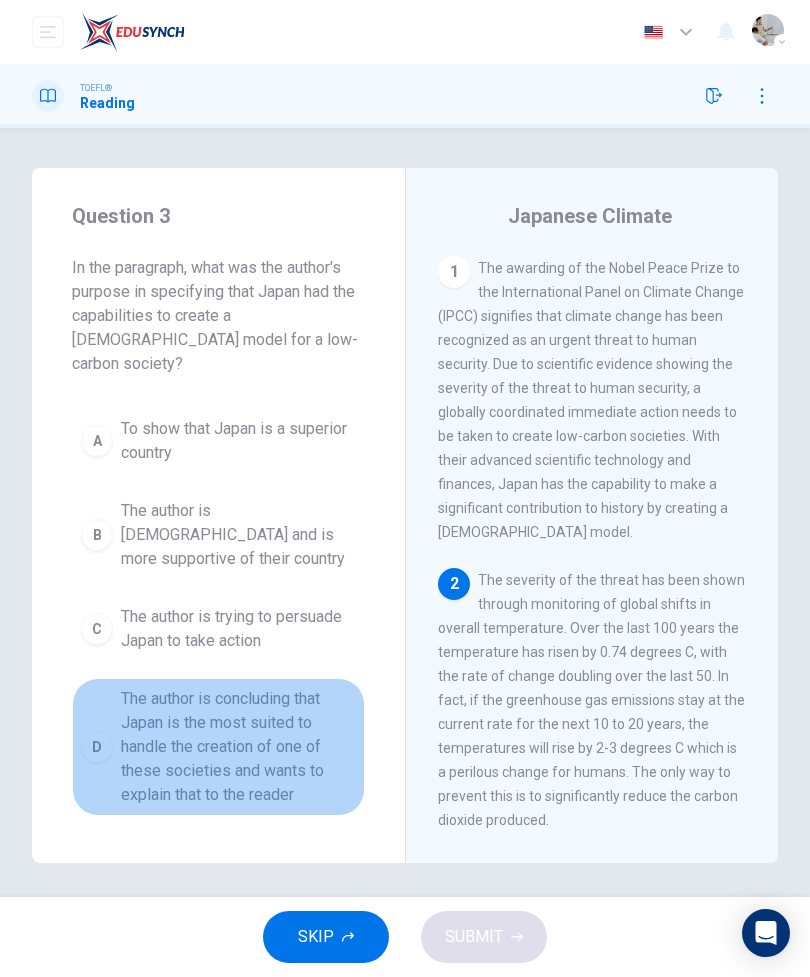 click on "The author is concluding that Japan is the most suited to handle the creation of one of these societies and wants to explain that to the reader" at bounding box center (238, 747) 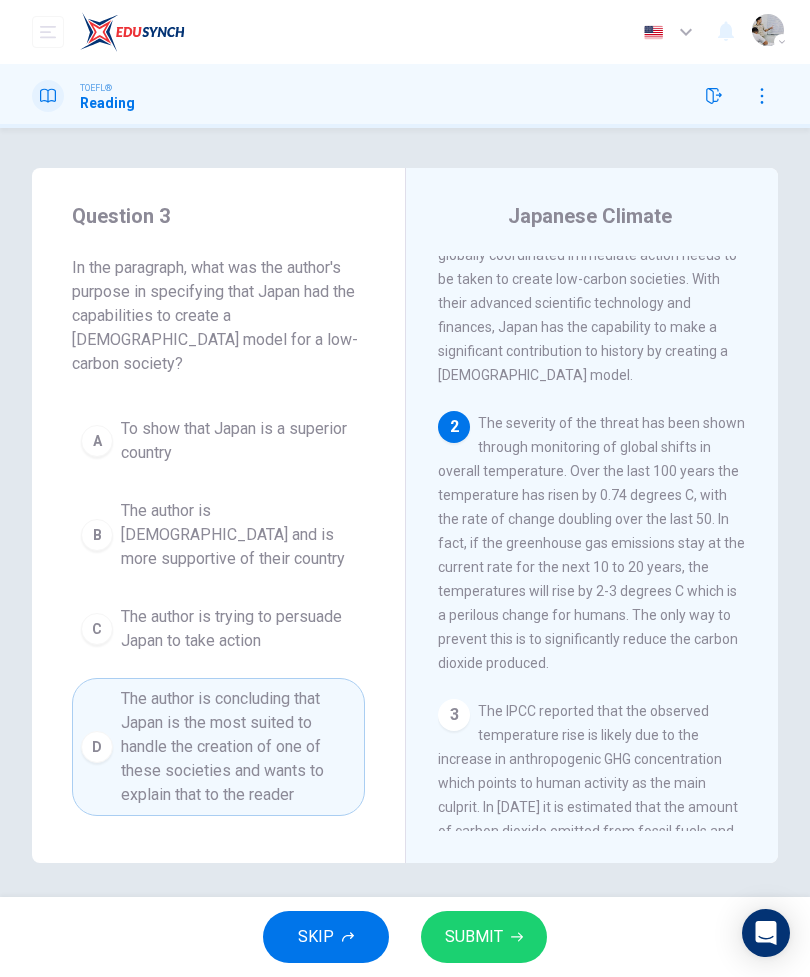 click on "SUBMIT" at bounding box center (484, 937) 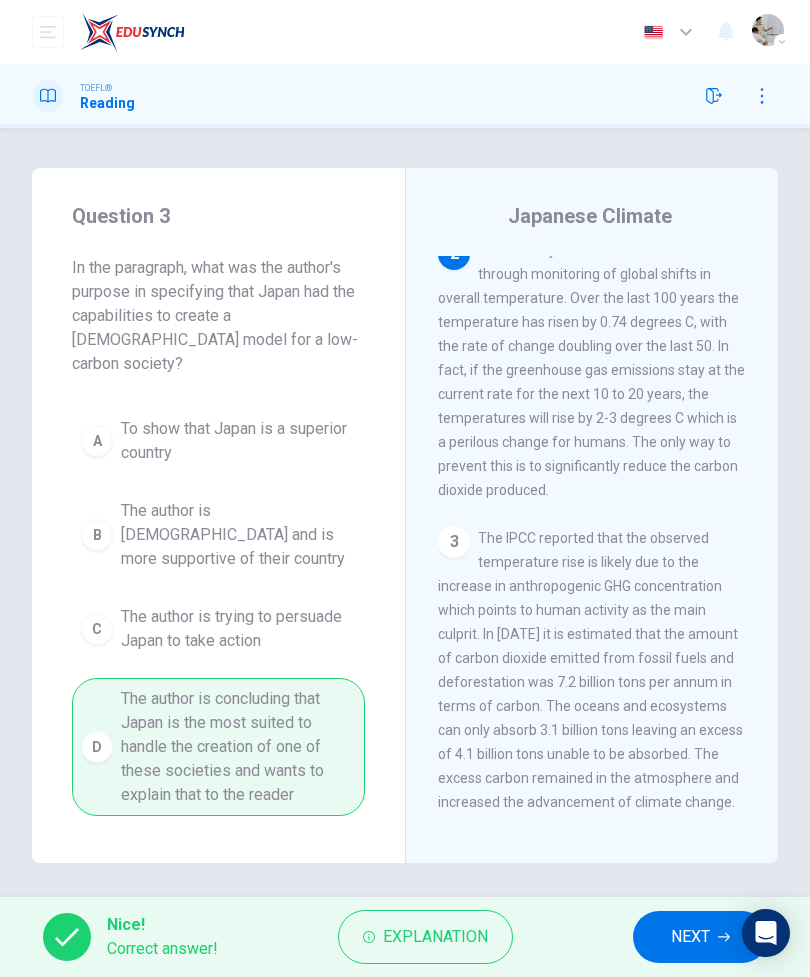 click on "NEXT" at bounding box center (690, 937) 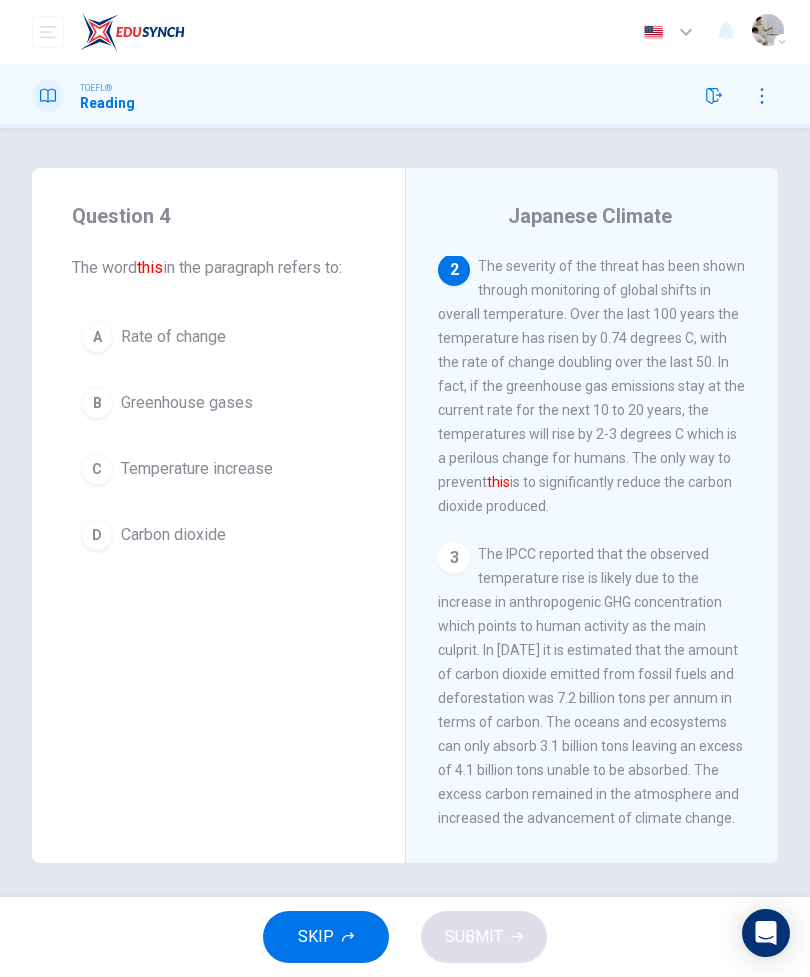 scroll, scrollTop: 312, scrollLeft: 0, axis: vertical 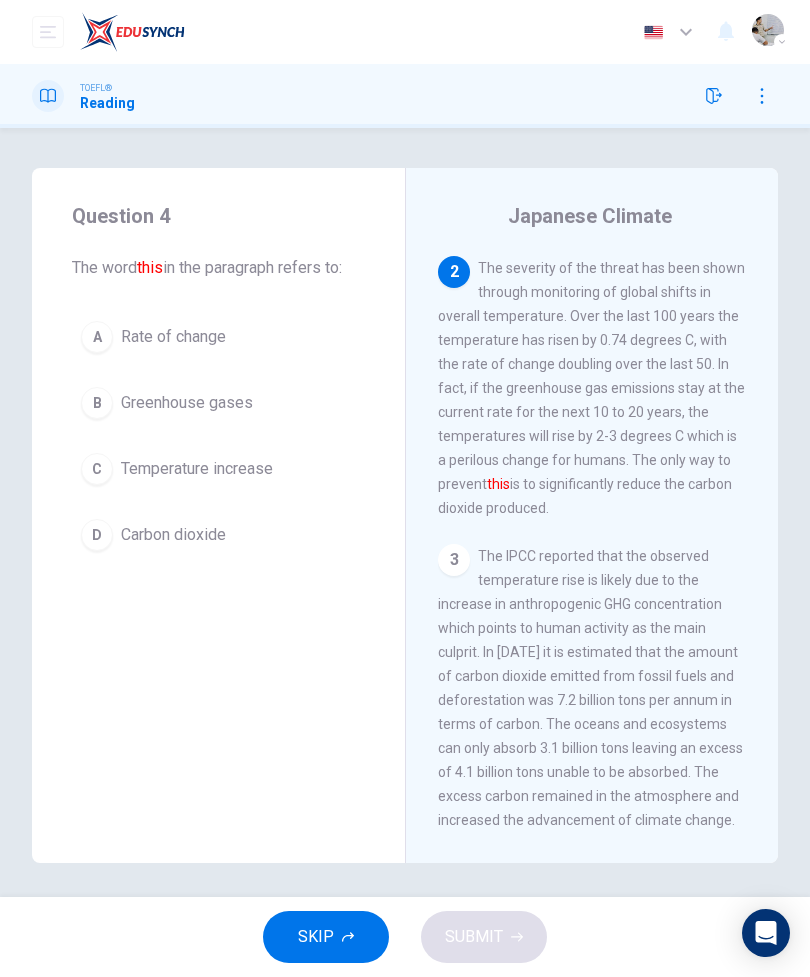click on "B Greenhouse gases" at bounding box center [218, 403] 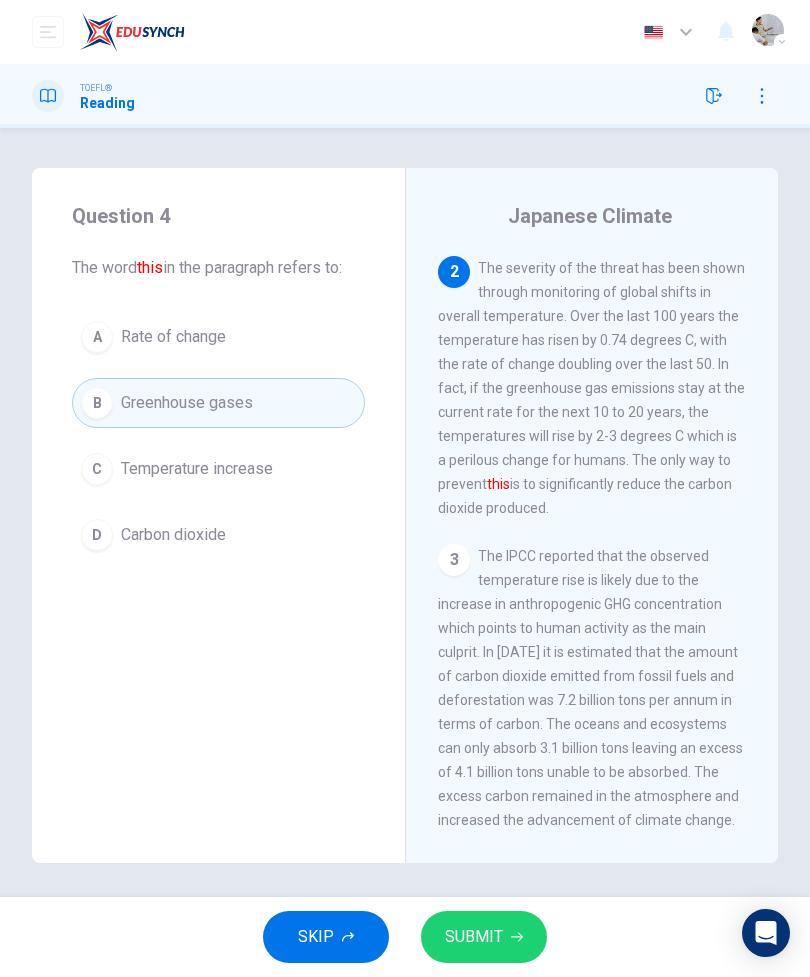 click 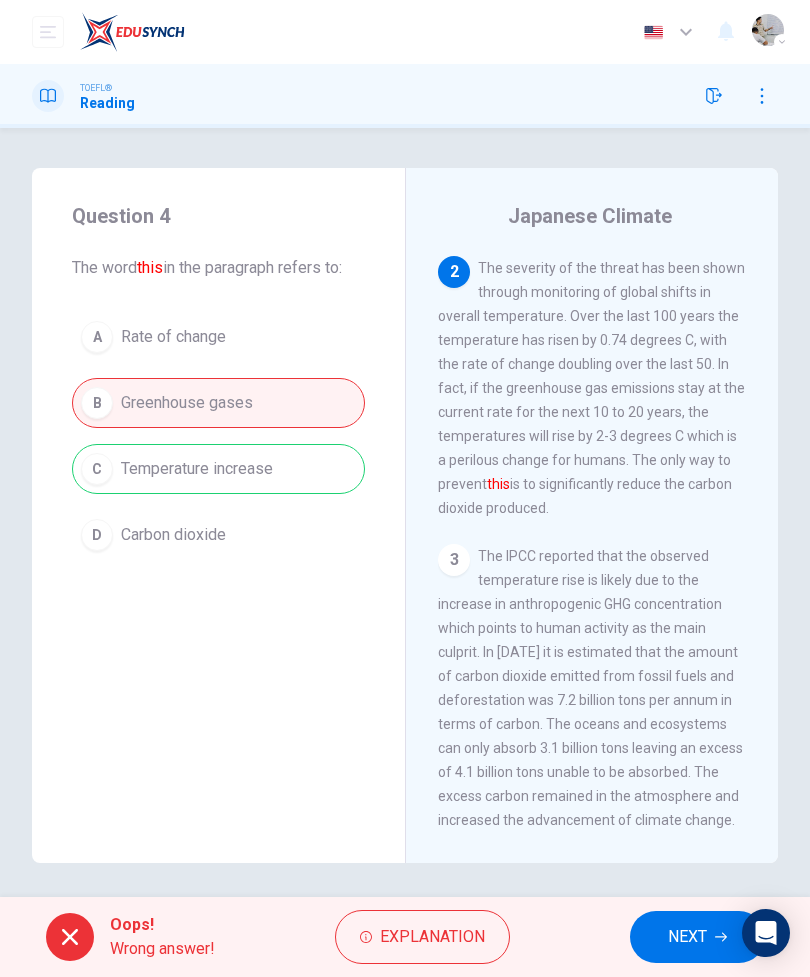 click on "NEXT" at bounding box center (697, 937) 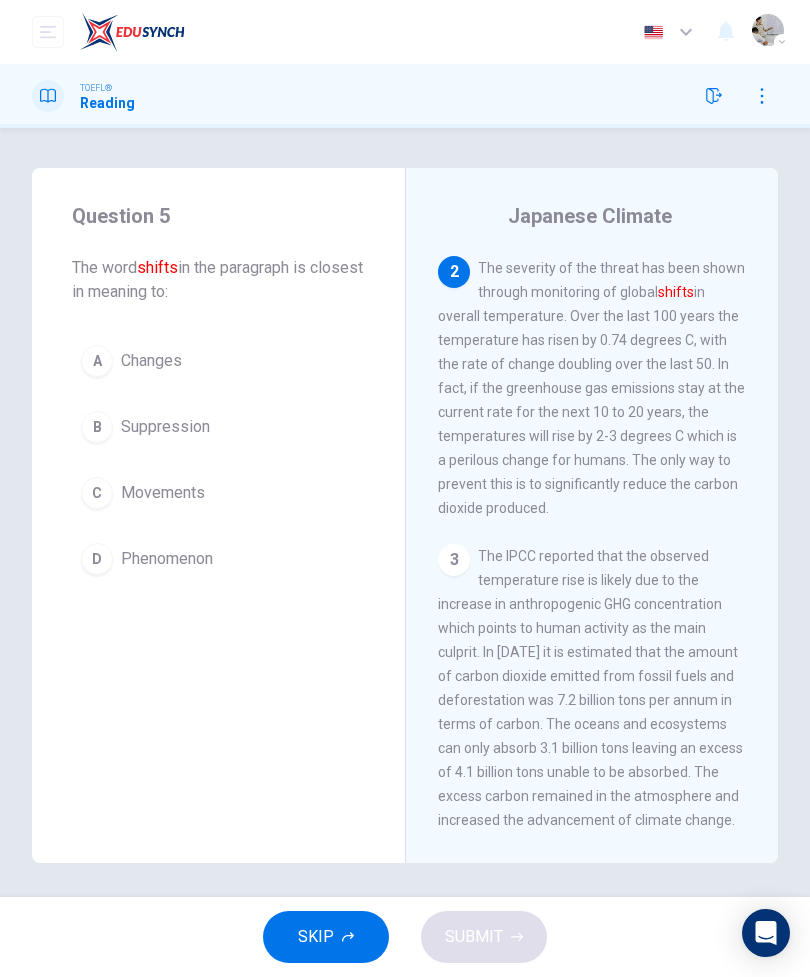 click on "Changes" at bounding box center [151, 361] 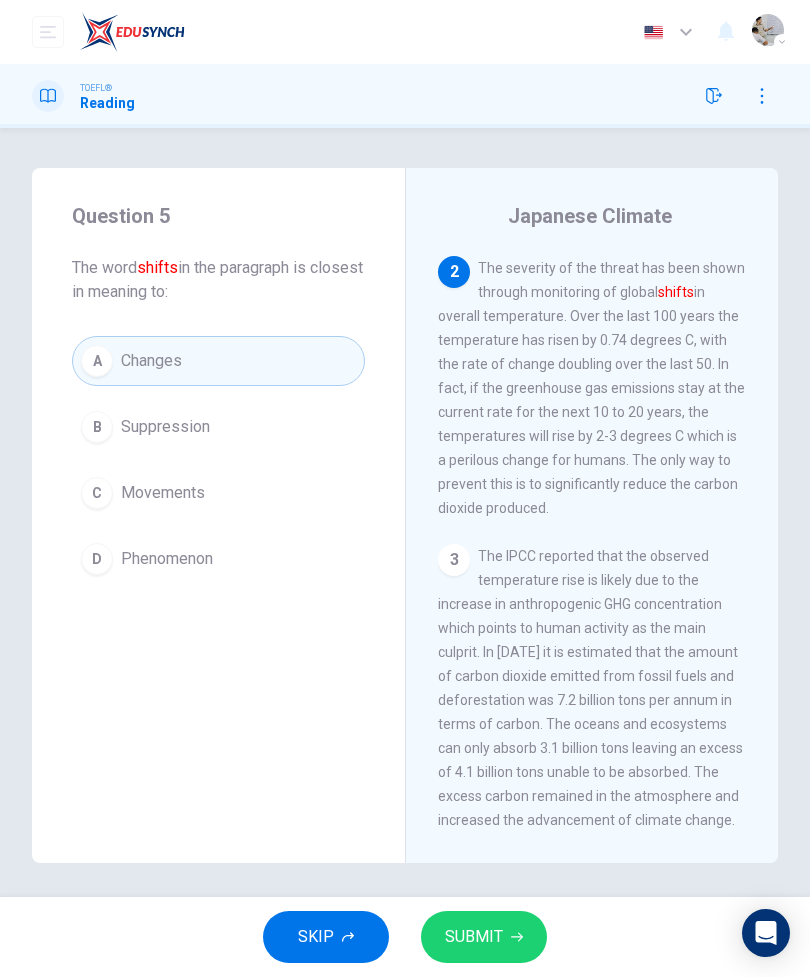 click on "SUBMIT" at bounding box center (484, 937) 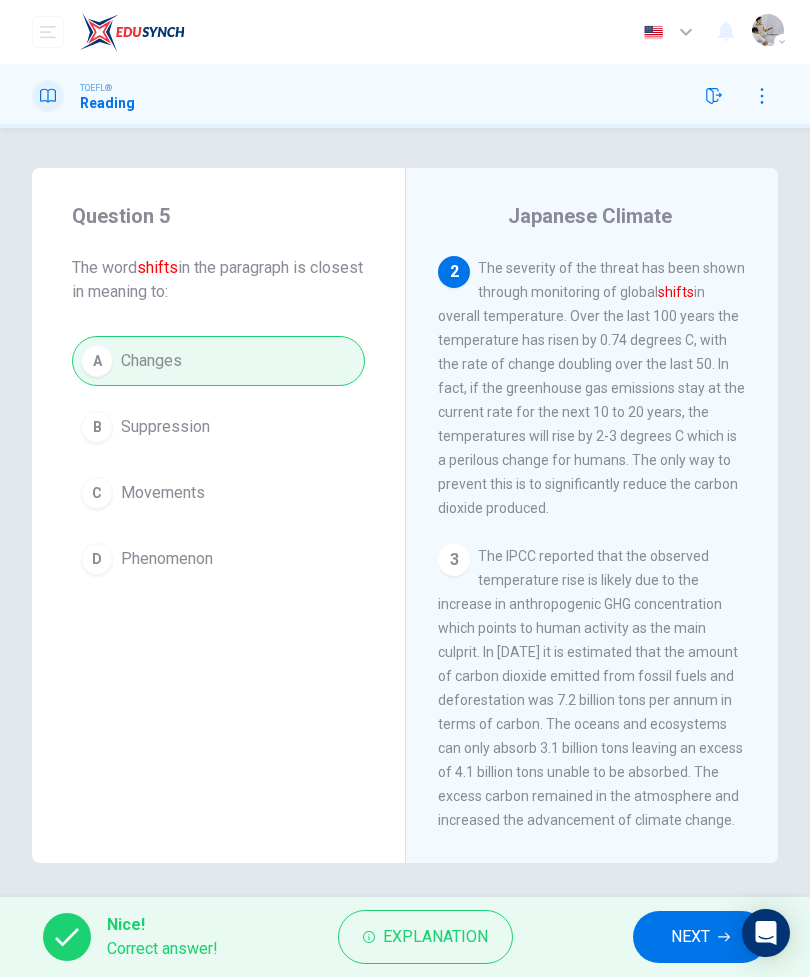 click on "NEXT" at bounding box center (690, 937) 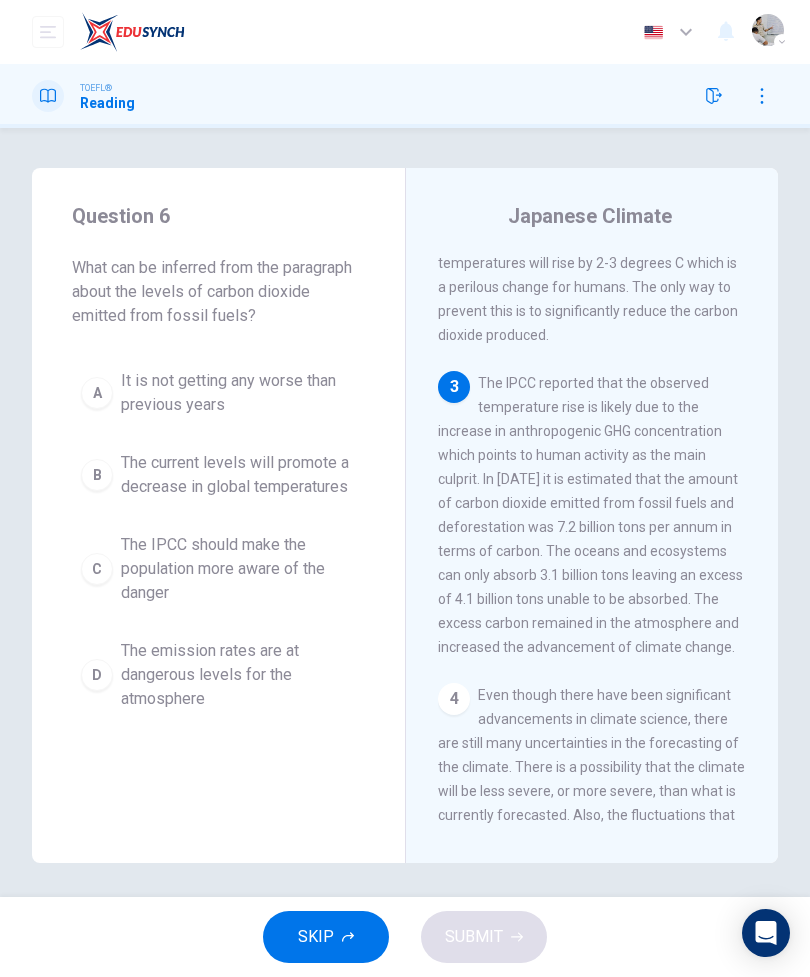 scroll, scrollTop: 488, scrollLeft: 0, axis: vertical 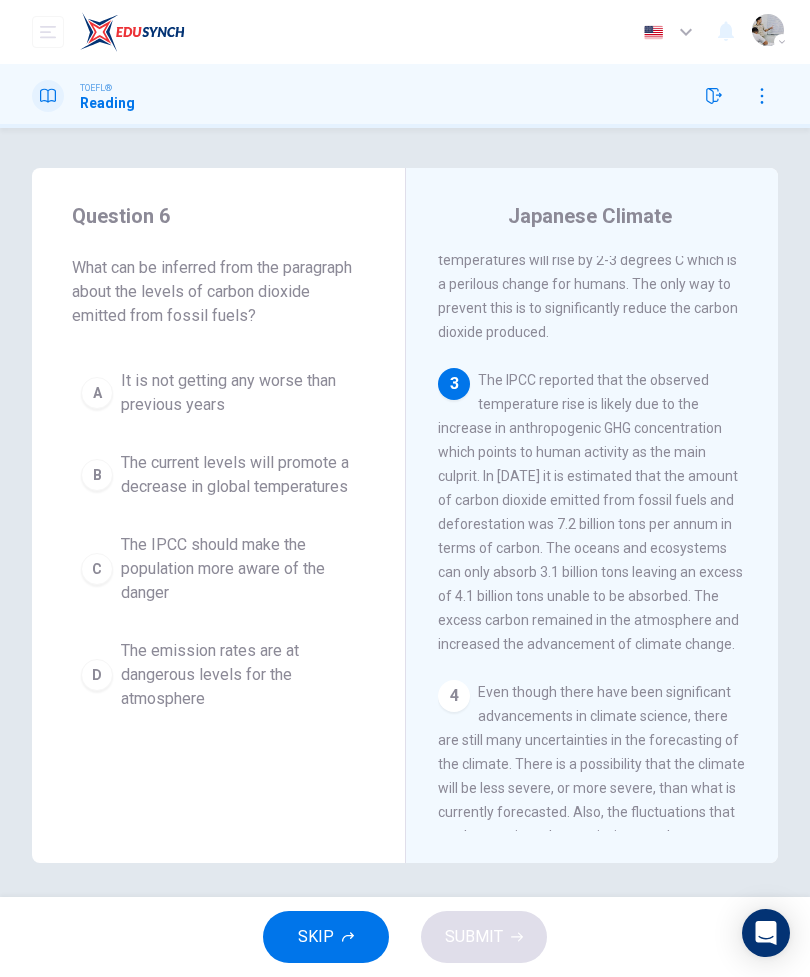 click on "The emission rates are at dangerous levels for the atmosphere" at bounding box center (238, 675) 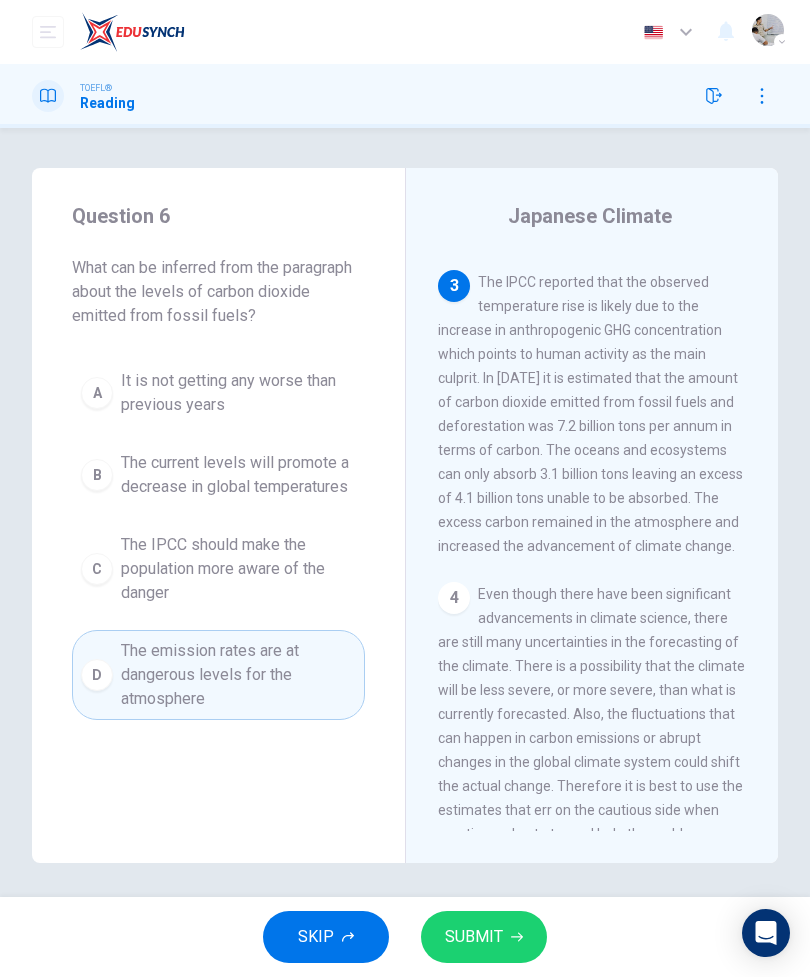 scroll, scrollTop: 586, scrollLeft: 0, axis: vertical 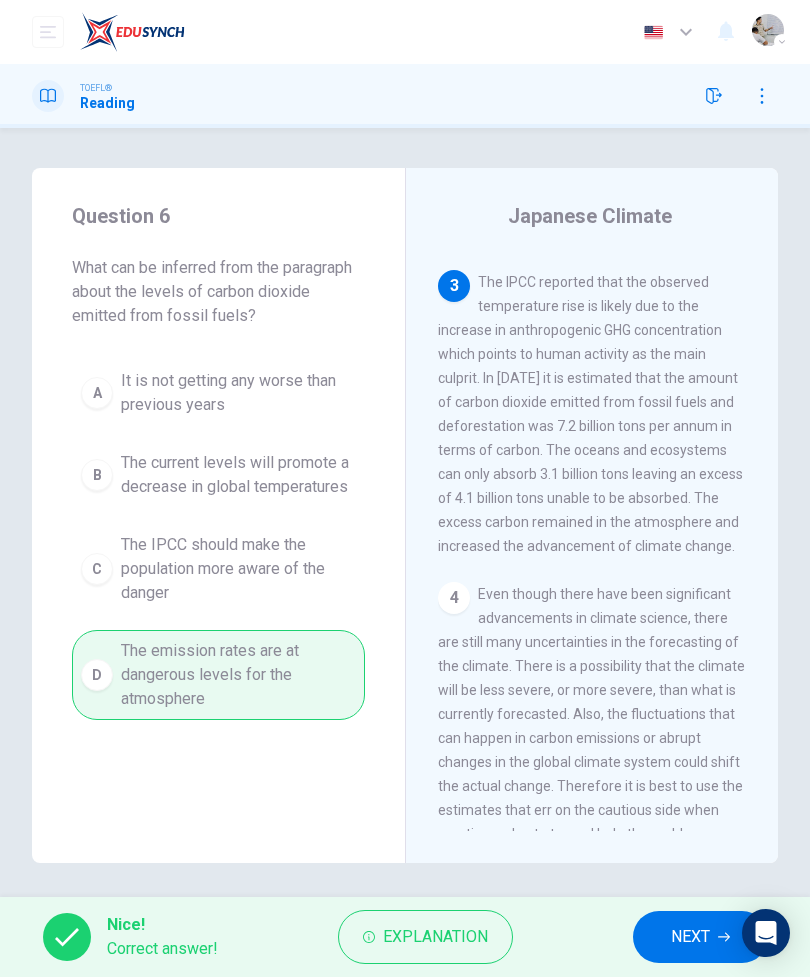 click on "NEXT" at bounding box center (690, 937) 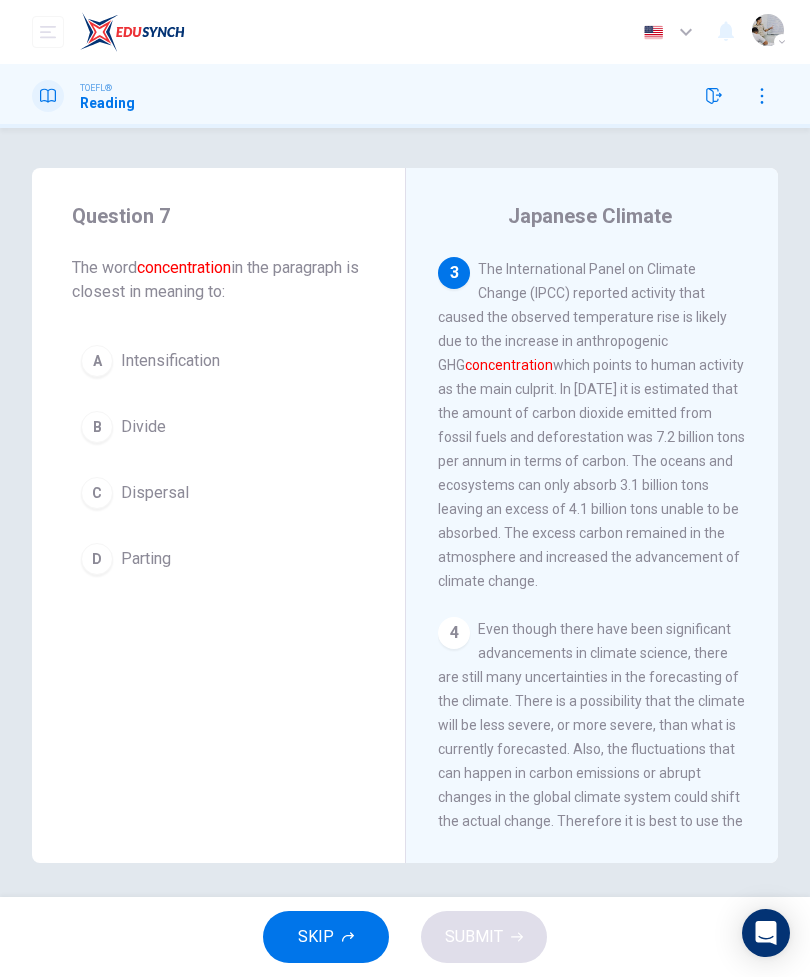 scroll, scrollTop: 600, scrollLeft: 0, axis: vertical 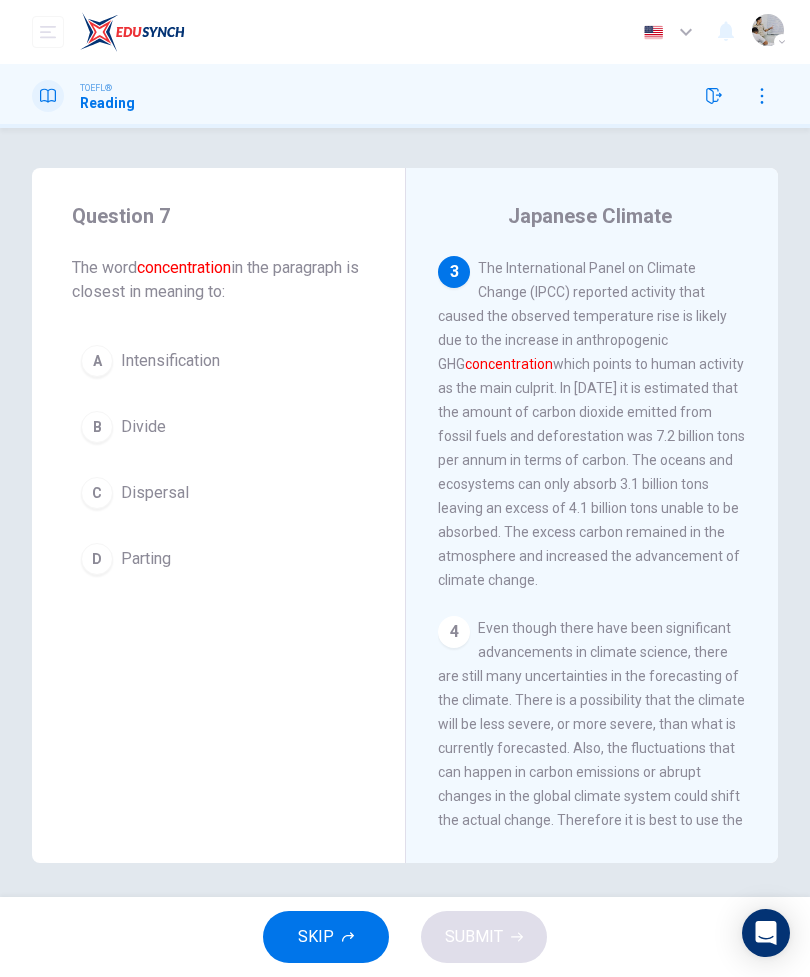 click on "Intensification" at bounding box center (170, 361) 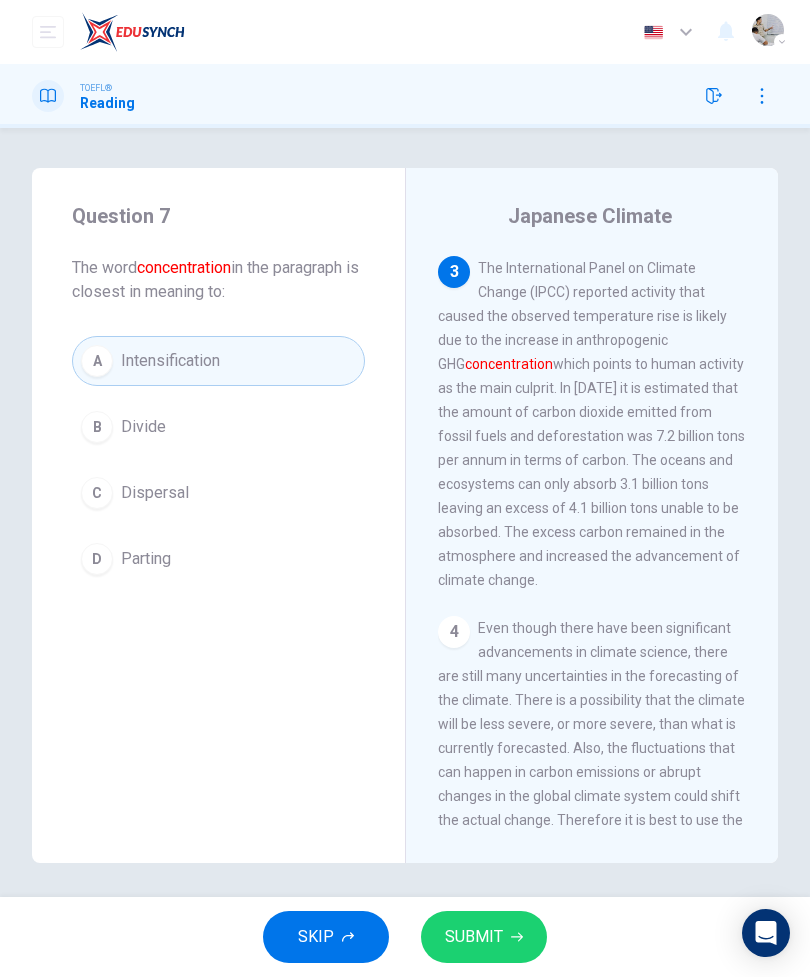click 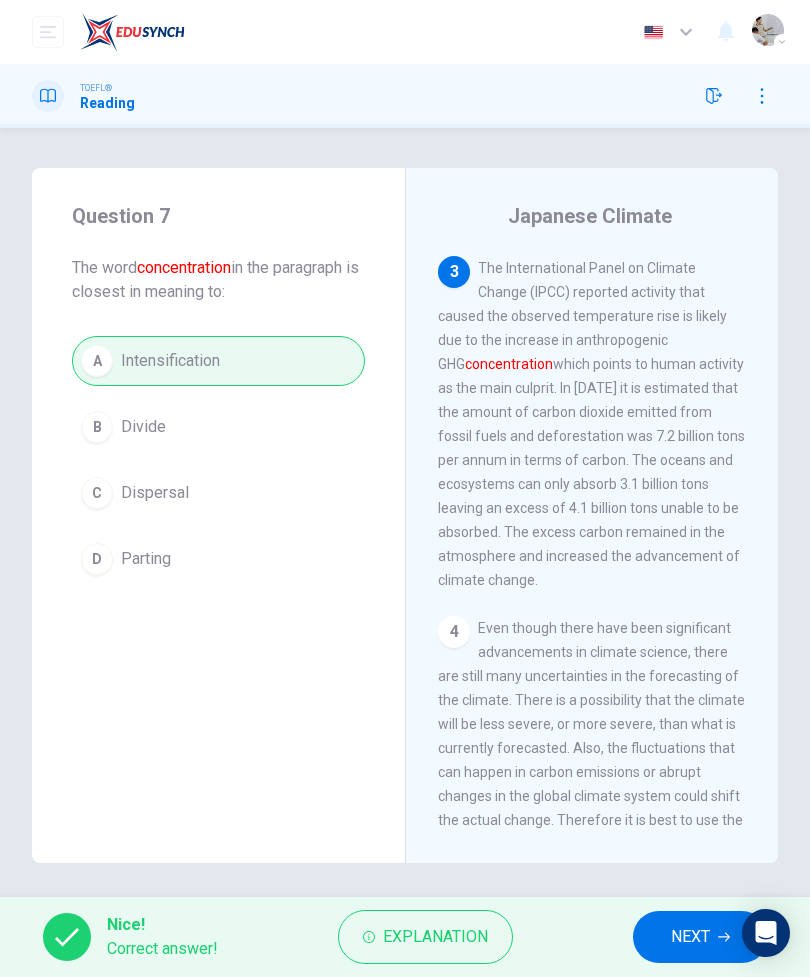 click on "NEXT" at bounding box center [690, 937] 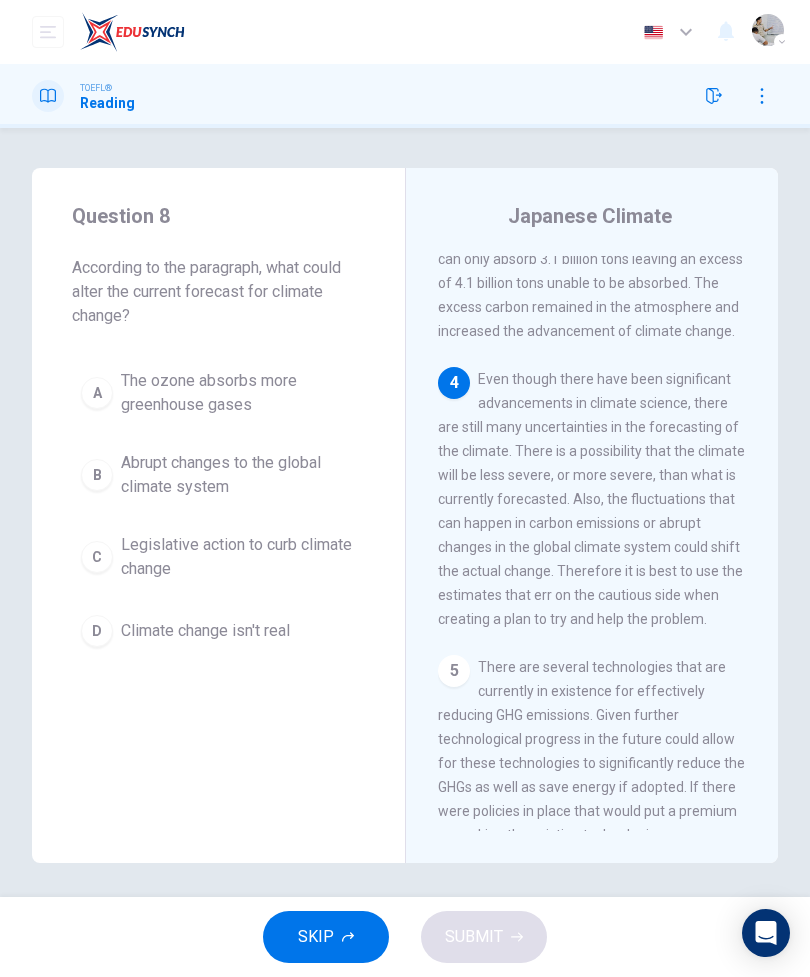 scroll, scrollTop: 801, scrollLeft: 0, axis: vertical 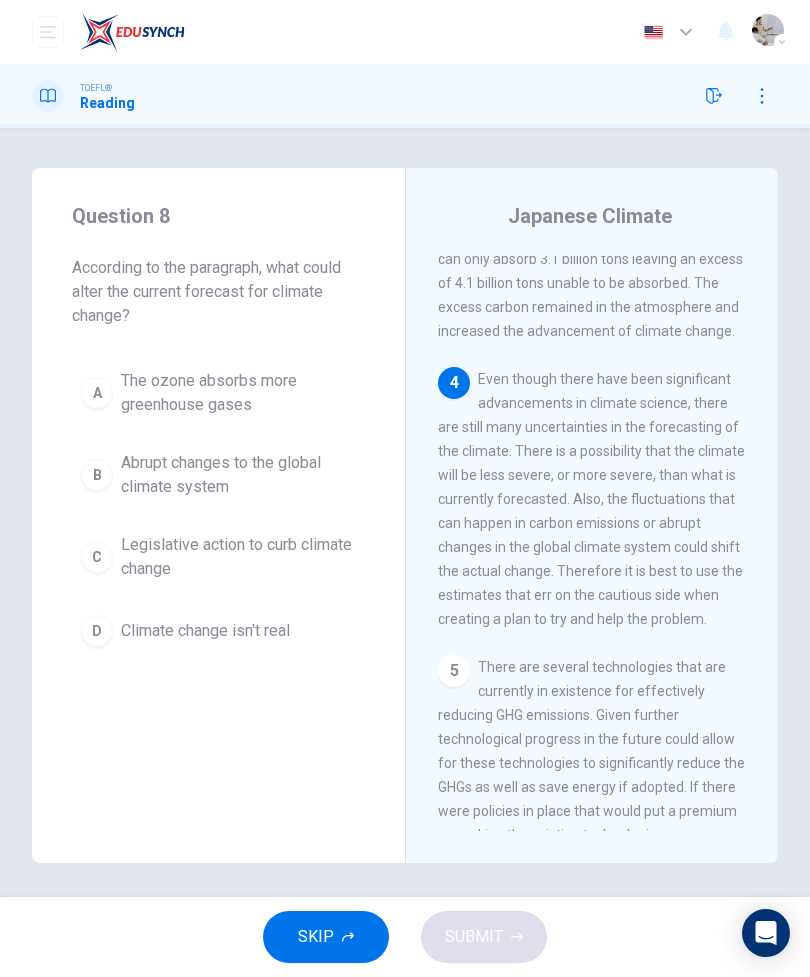 click at bounding box center (762, 96) 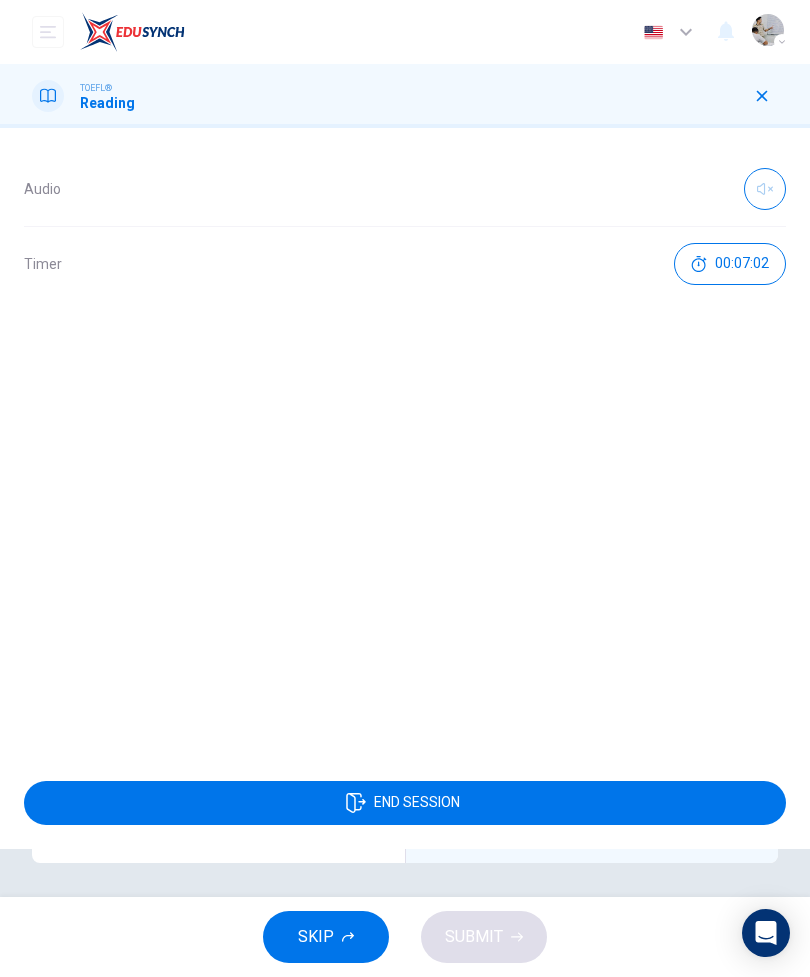 click 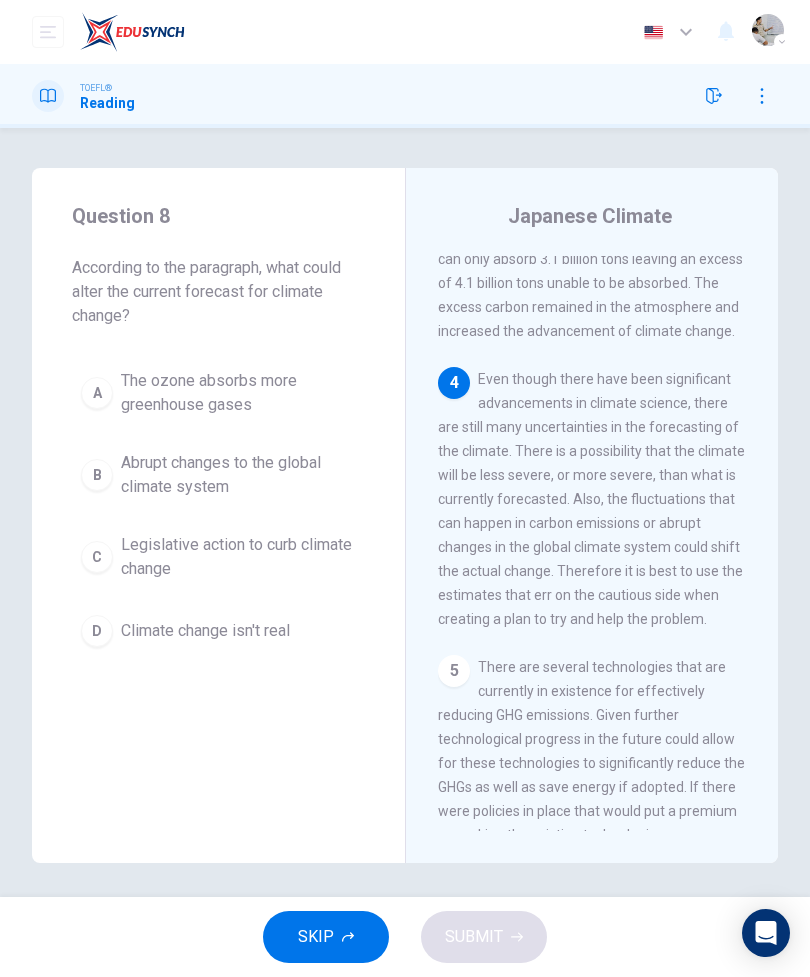 click on "B Abrupt changes to the global climate system" at bounding box center [218, 475] 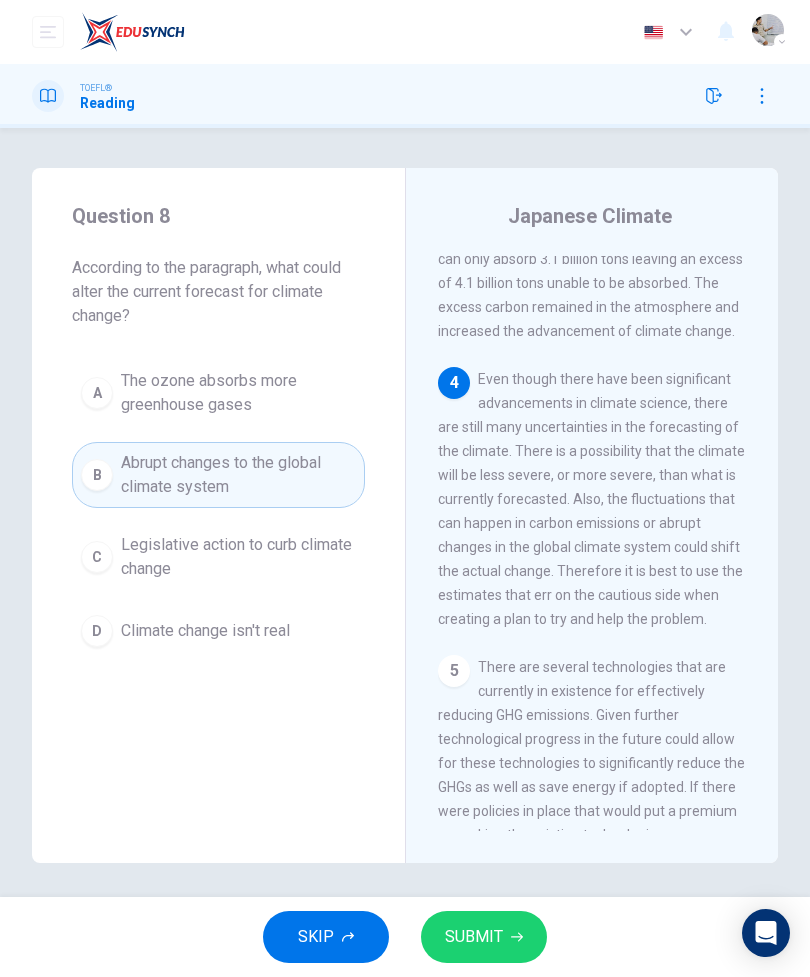 click on "SUBMIT" at bounding box center [474, 937] 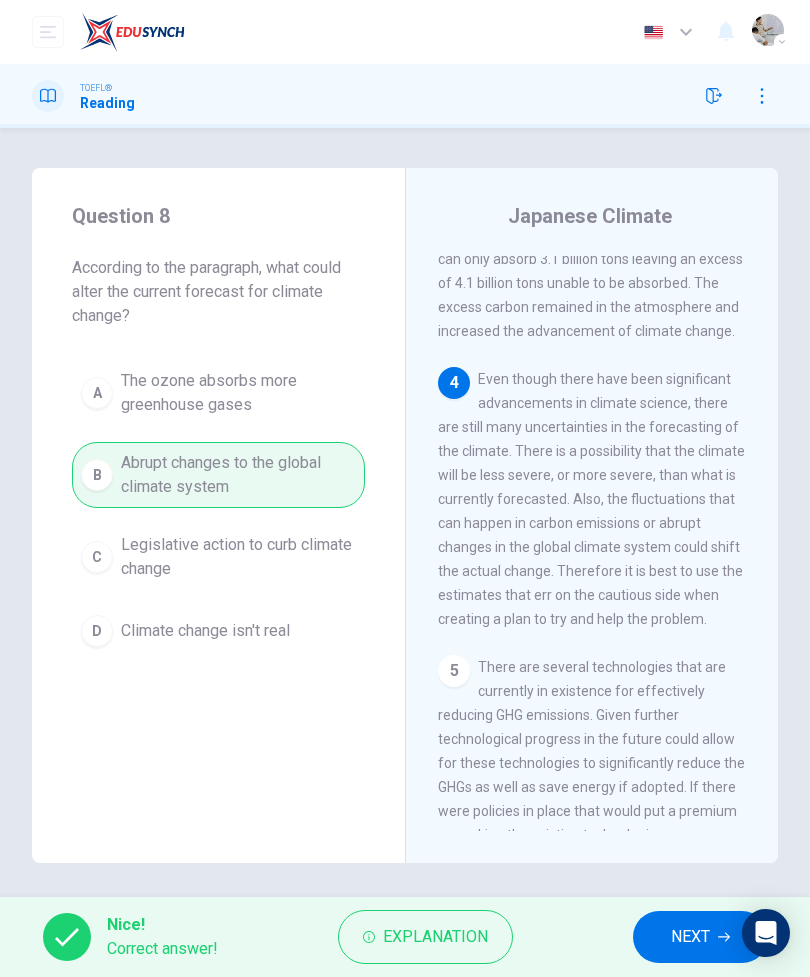 click on "NEXT" at bounding box center [700, 937] 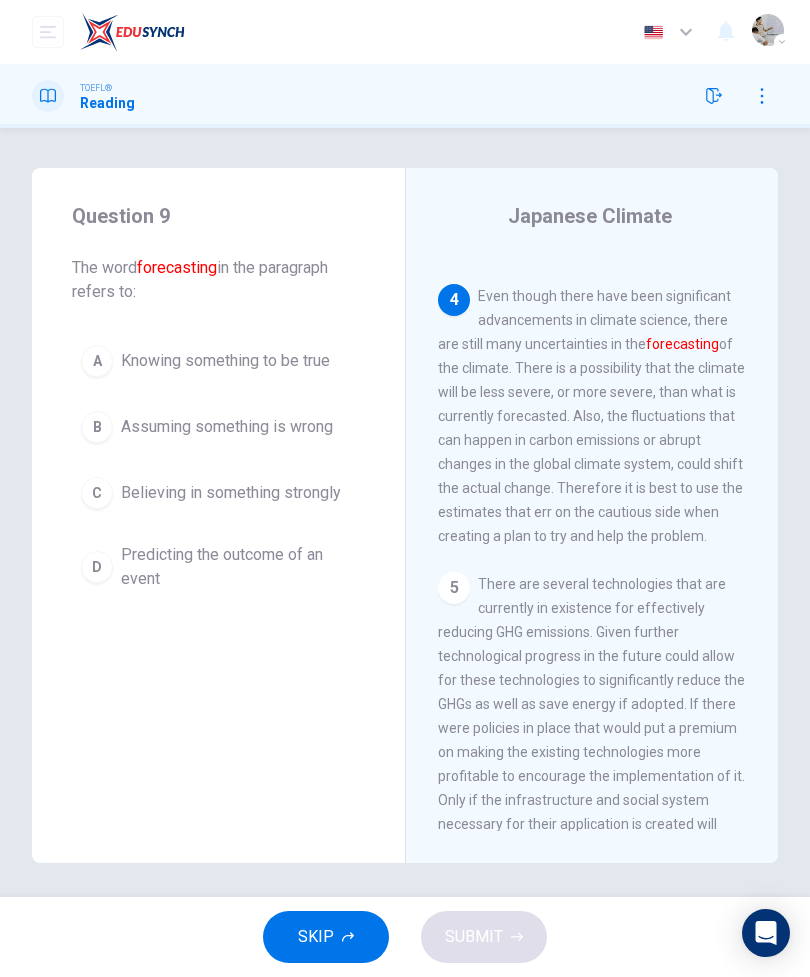 scroll, scrollTop: 912, scrollLeft: 0, axis: vertical 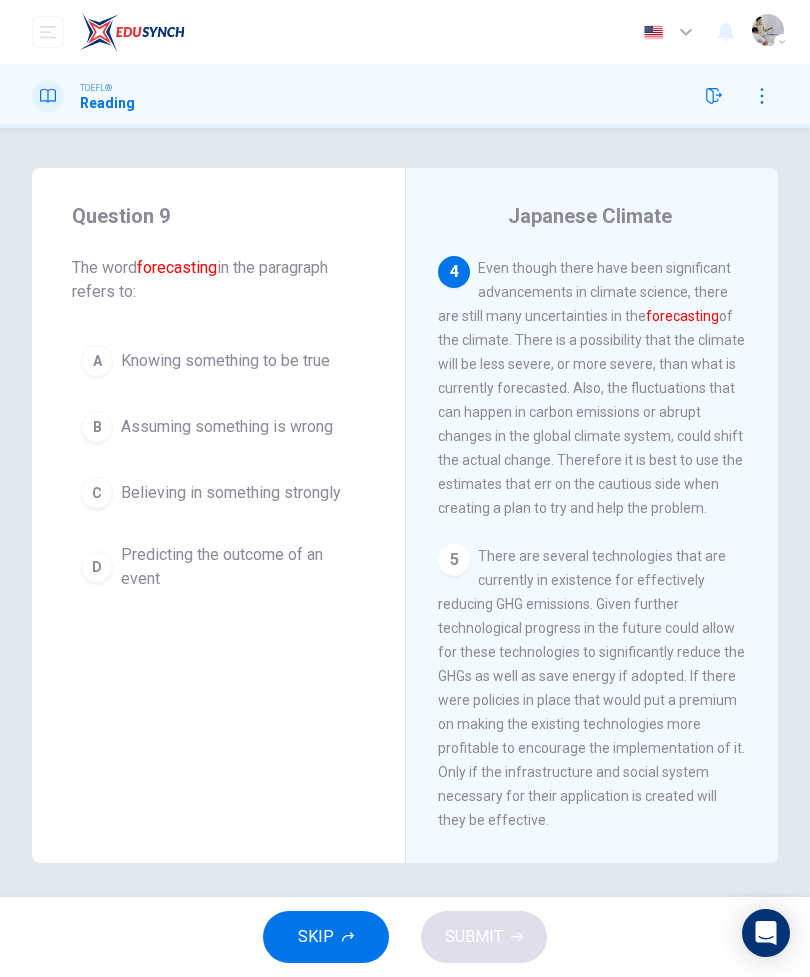 click on "Predicting the outcome of an event" at bounding box center [238, 567] 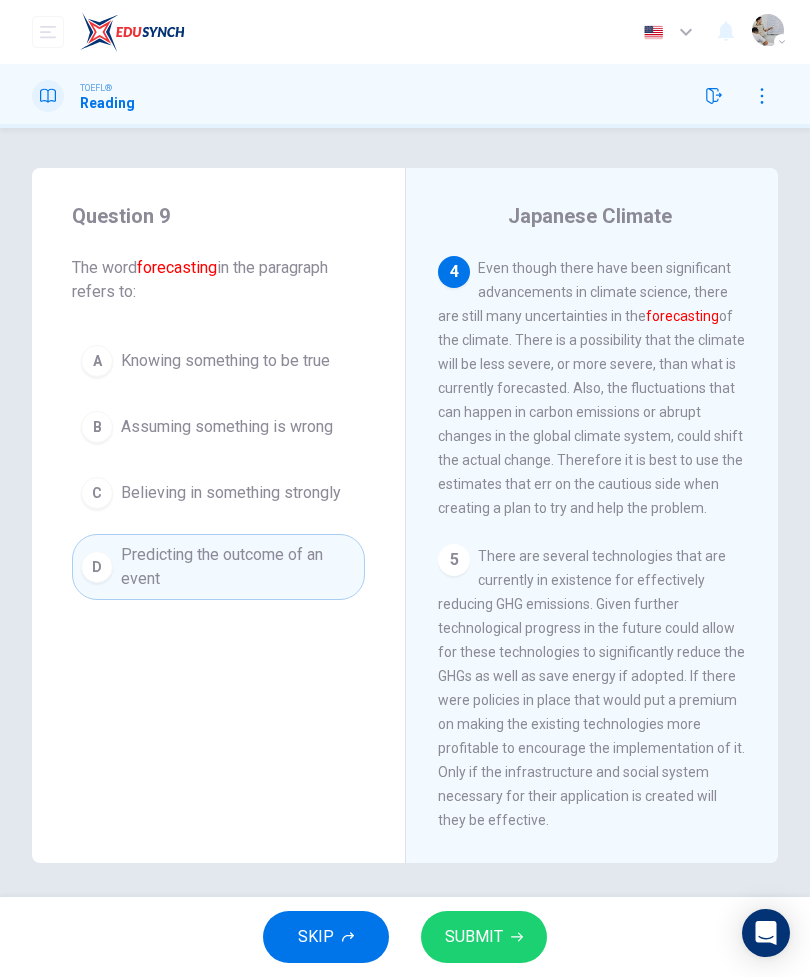 click on "SUBMIT" at bounding box center (474, 937) 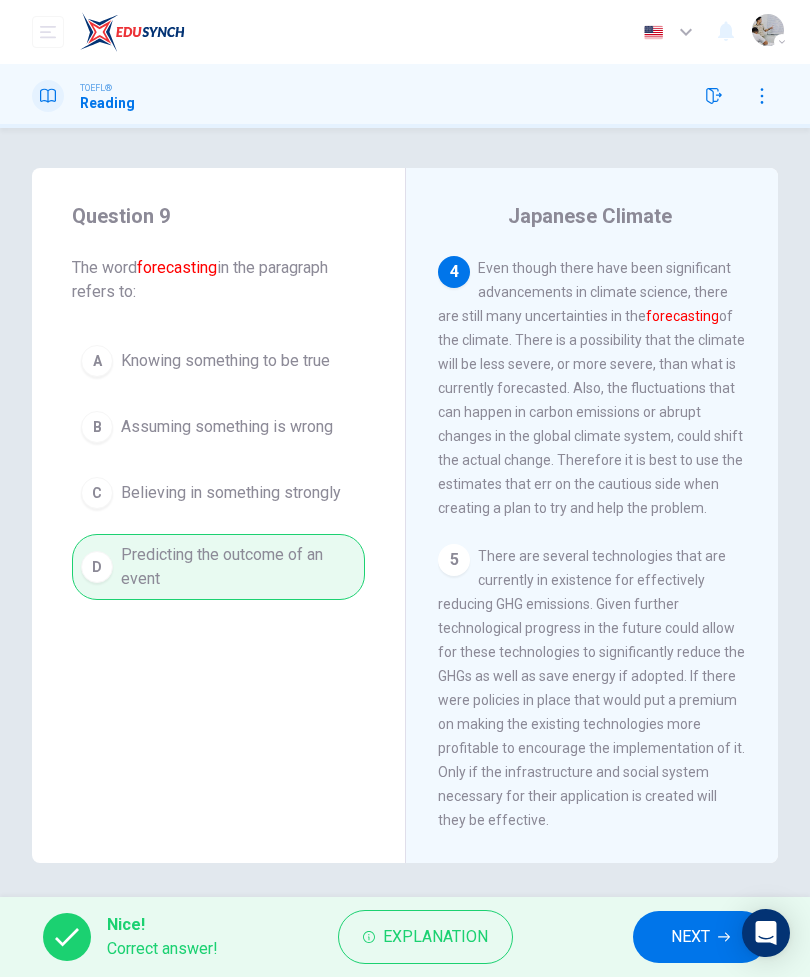 click on "NEXT" at bounding box center (700, 937) 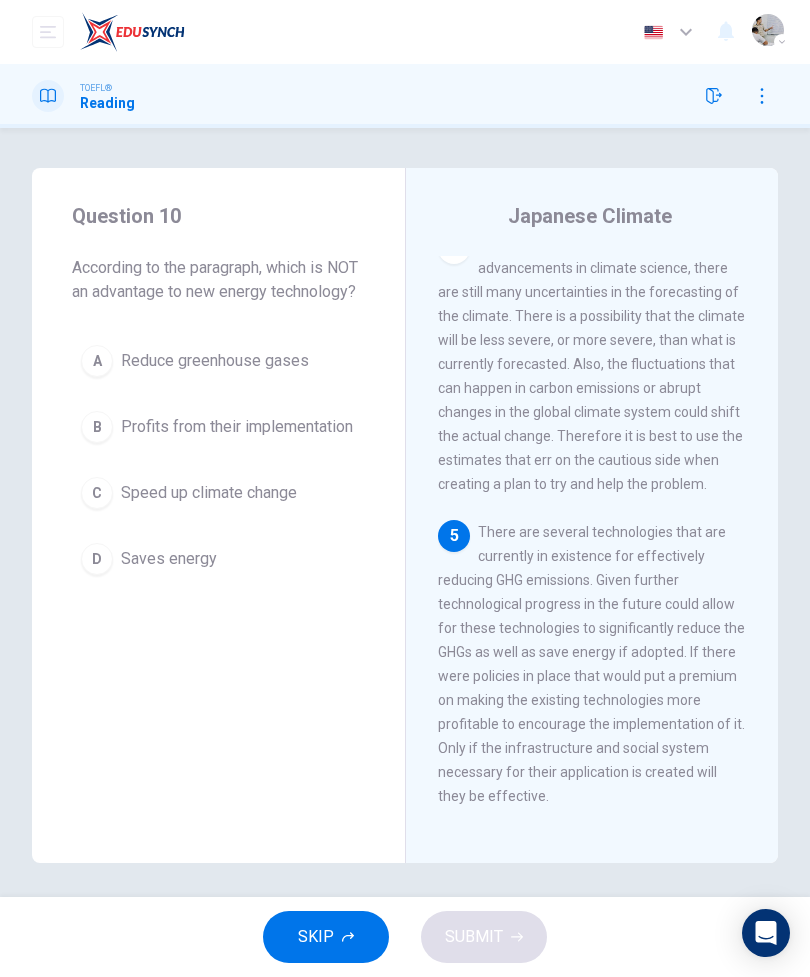 scroll, scrollTop: 937, scrollLeft: 0, axis: vertical 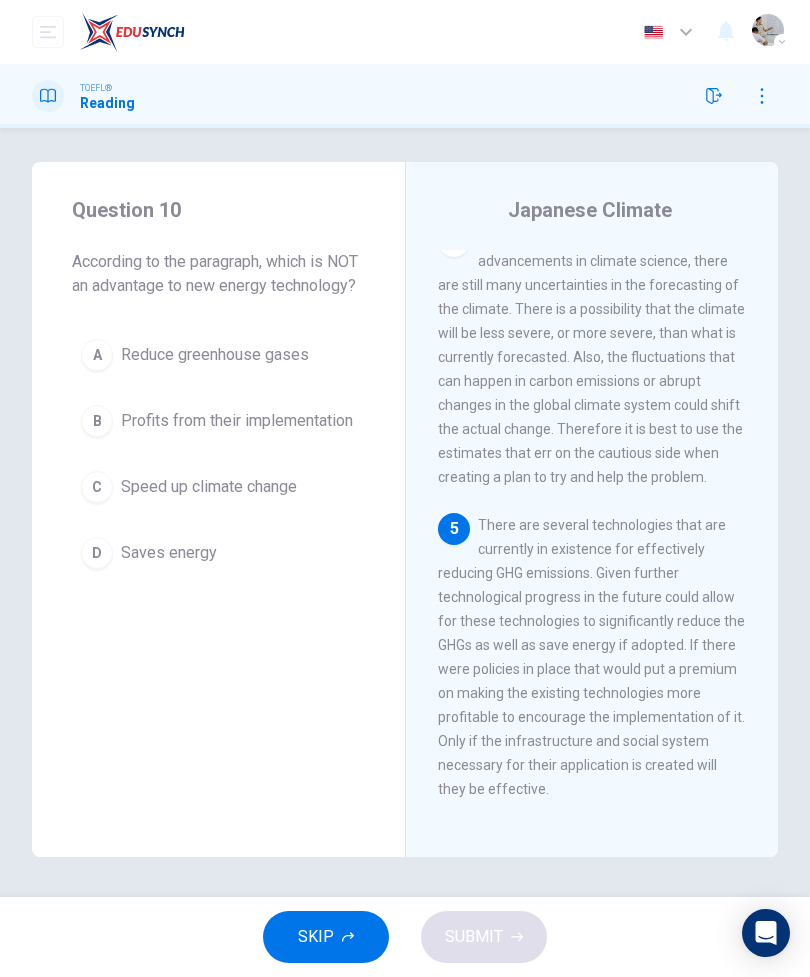 click on "C Speed up climate change" at bounding box center (218, 487) 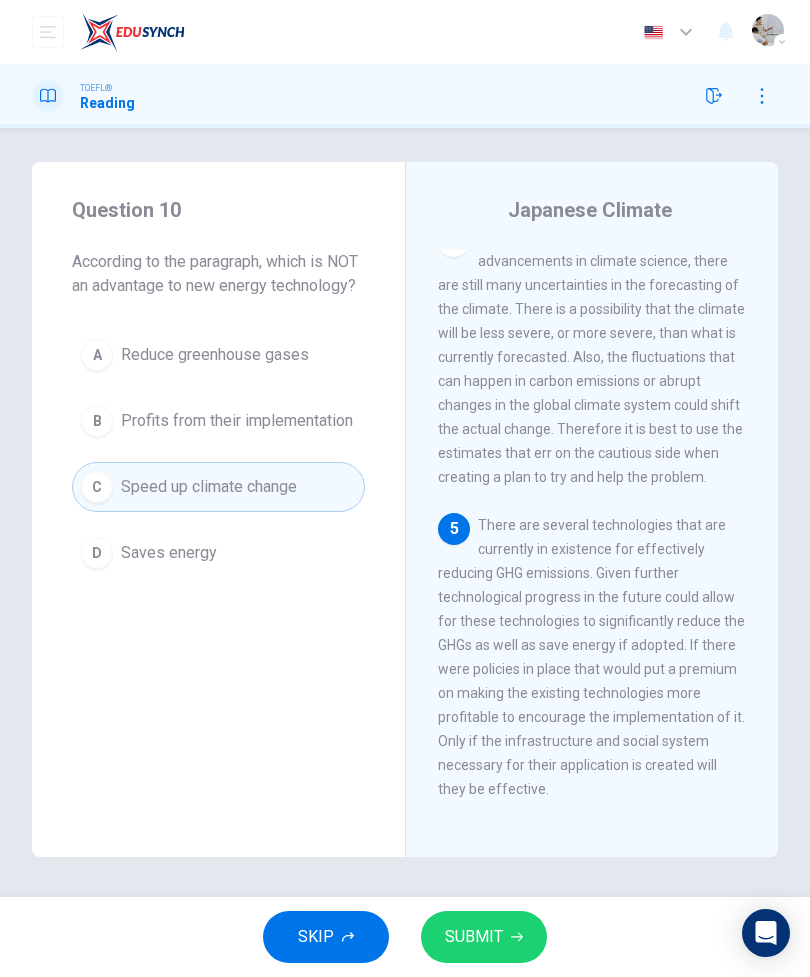 click on "SUBMIT" at bounding box center (484, 937) 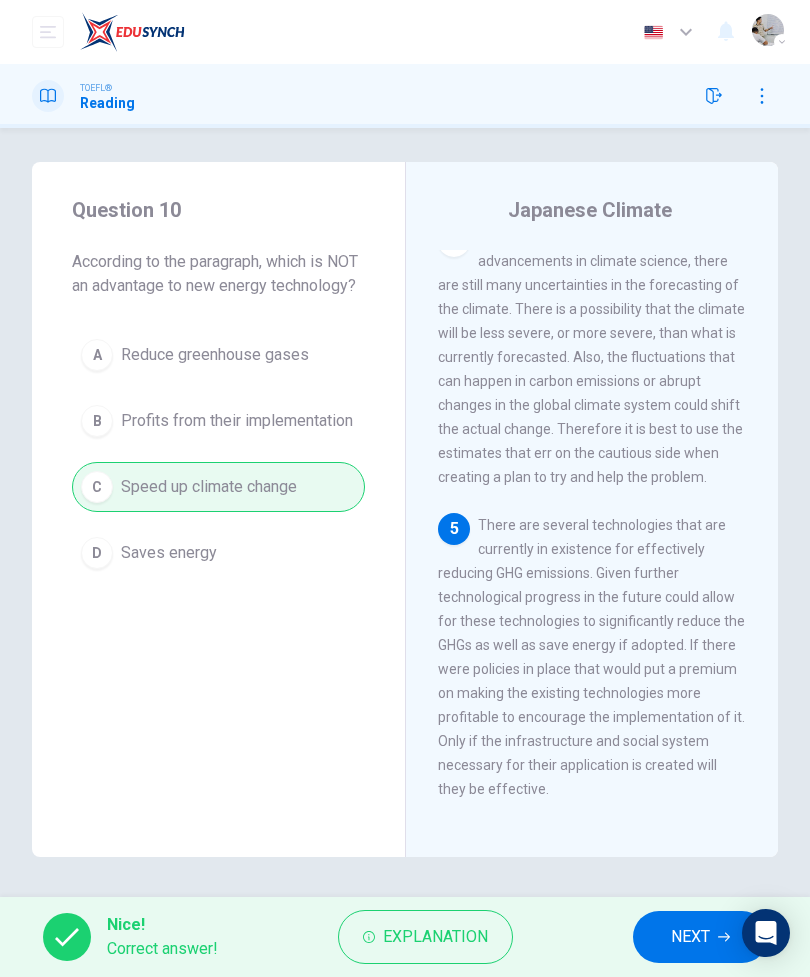 click on "NEXT" at bounding box center (690, 937) 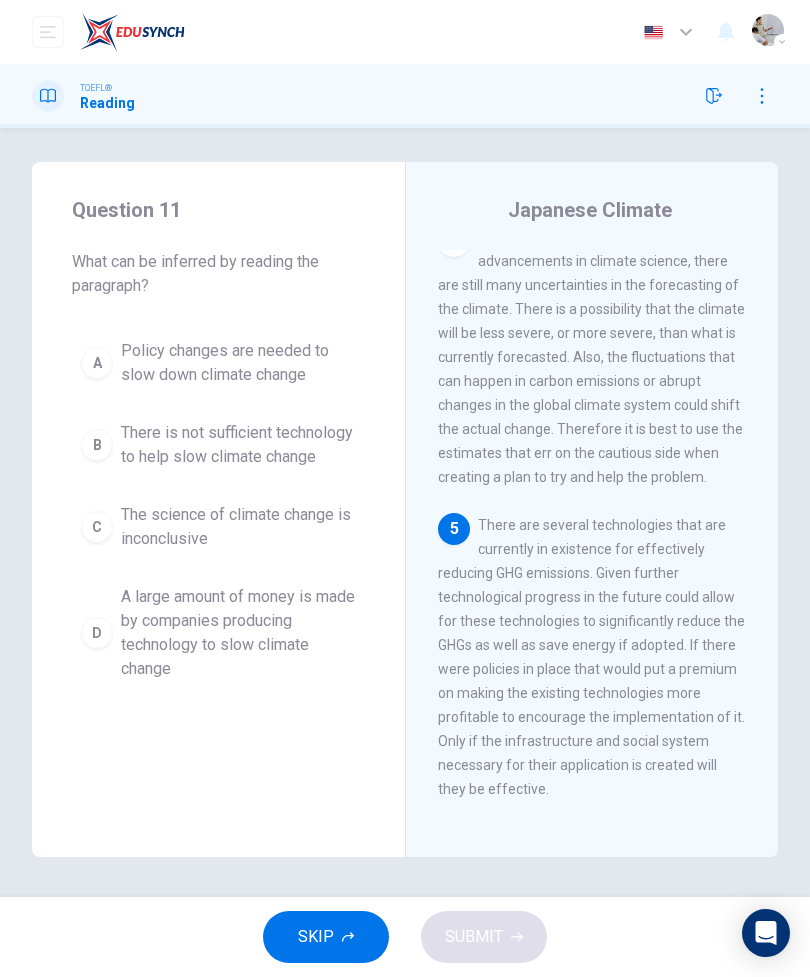 scroll, scrollTop: 937, scrollLeft: 0, axis: vertical 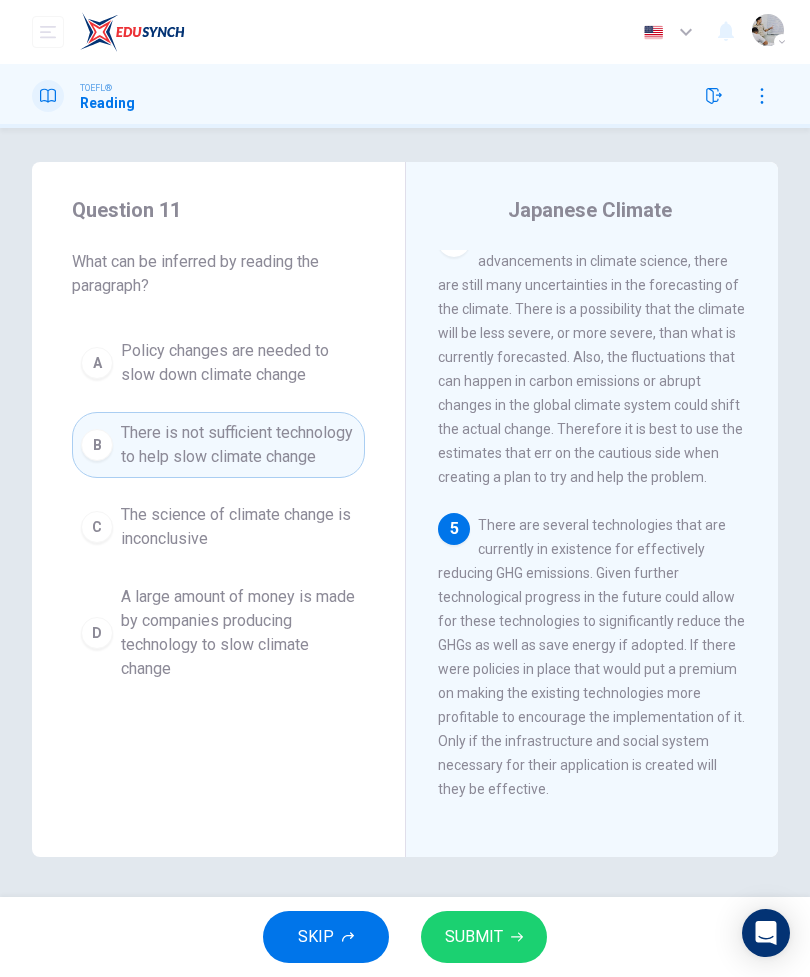 click on "Policy changes are needed to slow down climate change" at bounding box center (238, 363) 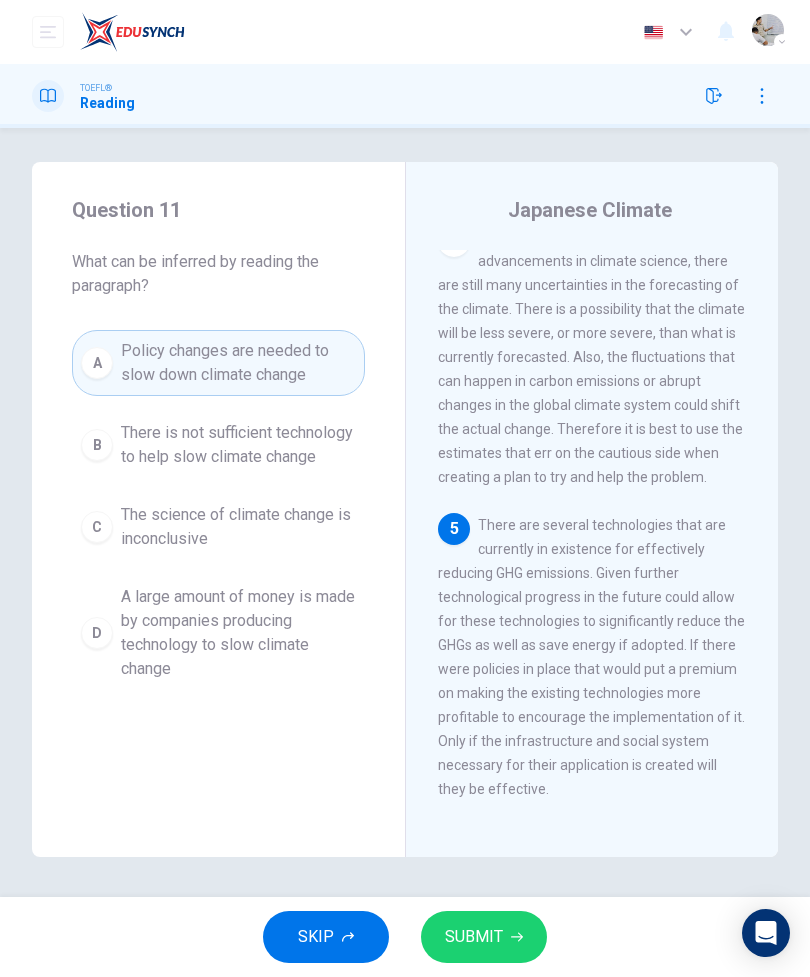 click on "SUBMIT" at bounding box center (474, 937) 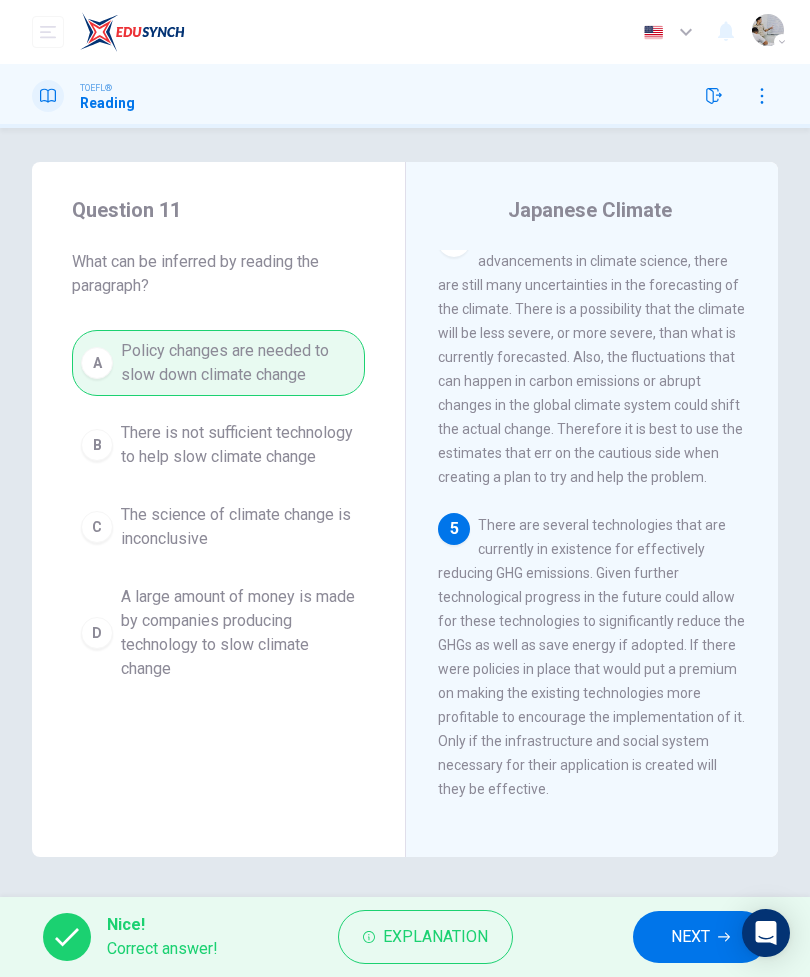 click on "NEXT" at bounding box center [690, 937] 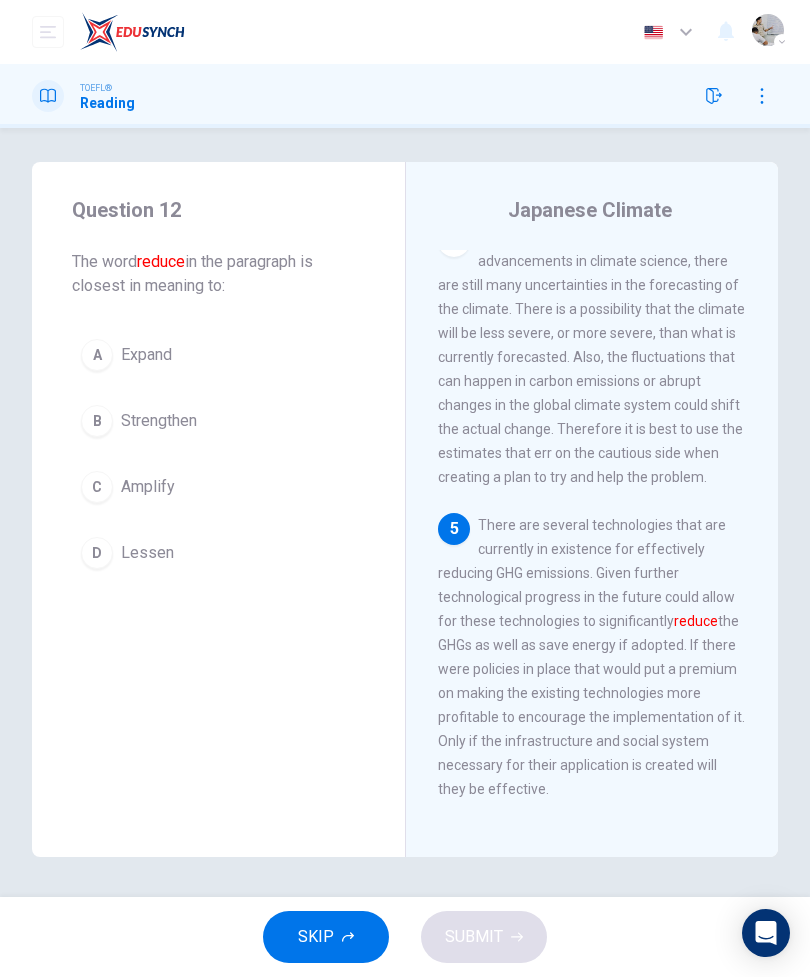 click on "Lessen" at bounding box center [147, 553] 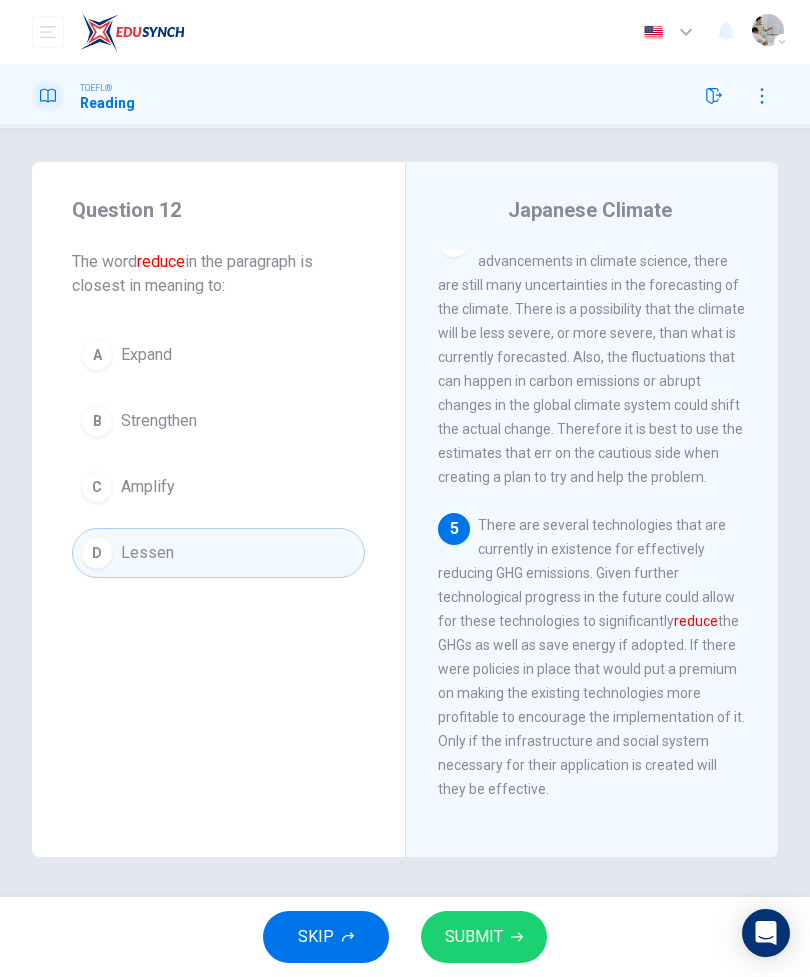 click on "SUBMIT" at bounding box center [474, 937] 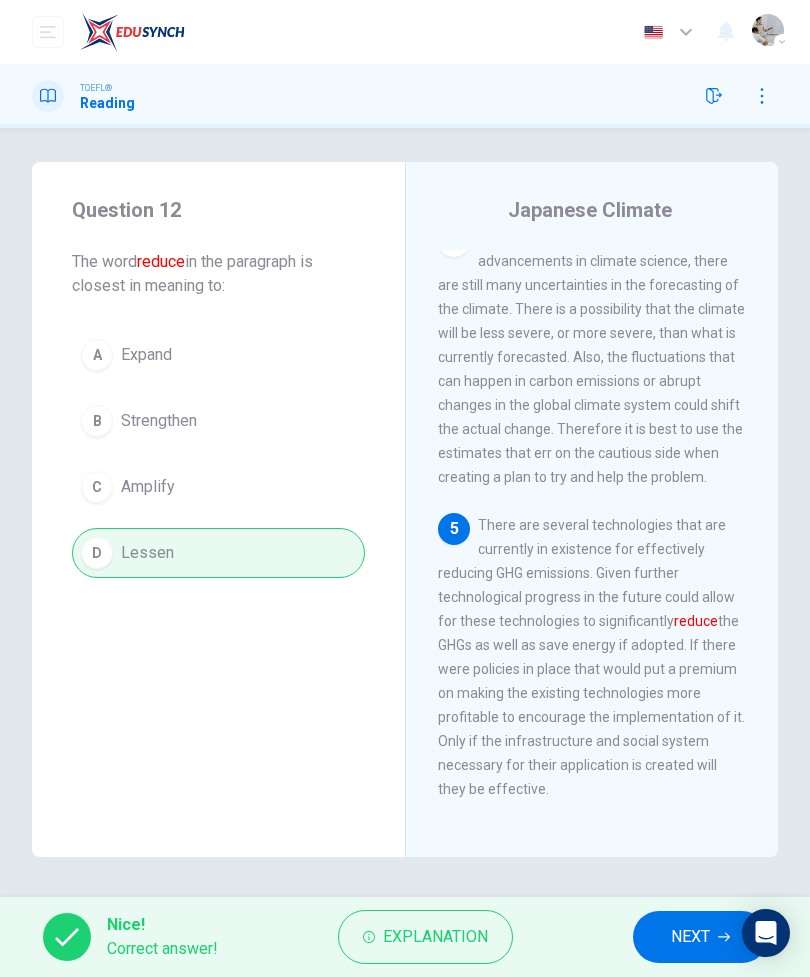 click on "There are several technologies that are currently in existence for effectively reducing GHG emissions. Given further technological progress in the future could allow for these technologies to significantly  reduce  the GHGs as well as save energy if adopted. If there were policies in place that would put a premium on making the existing technologies more profitable to encourage the implementation of it. Only if the infrastructure and social system necessary for their application is created will they be effective." at bounding box center [591, 657] 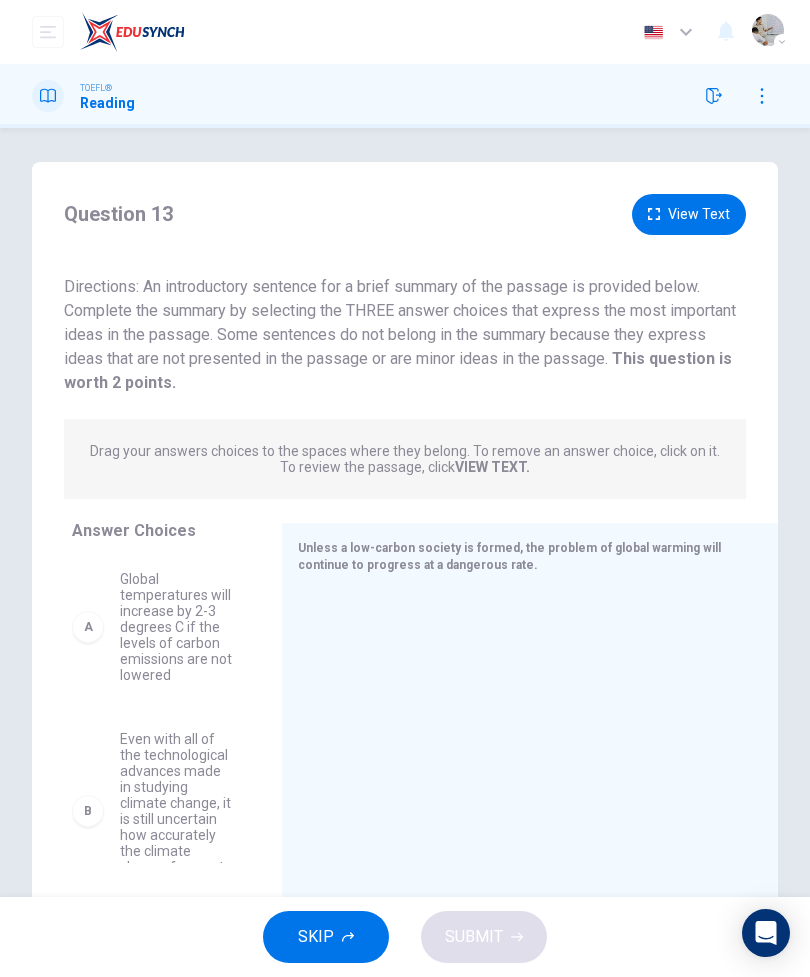 scroll, scrollTop: 0, scrollLeft: 0, axis: both 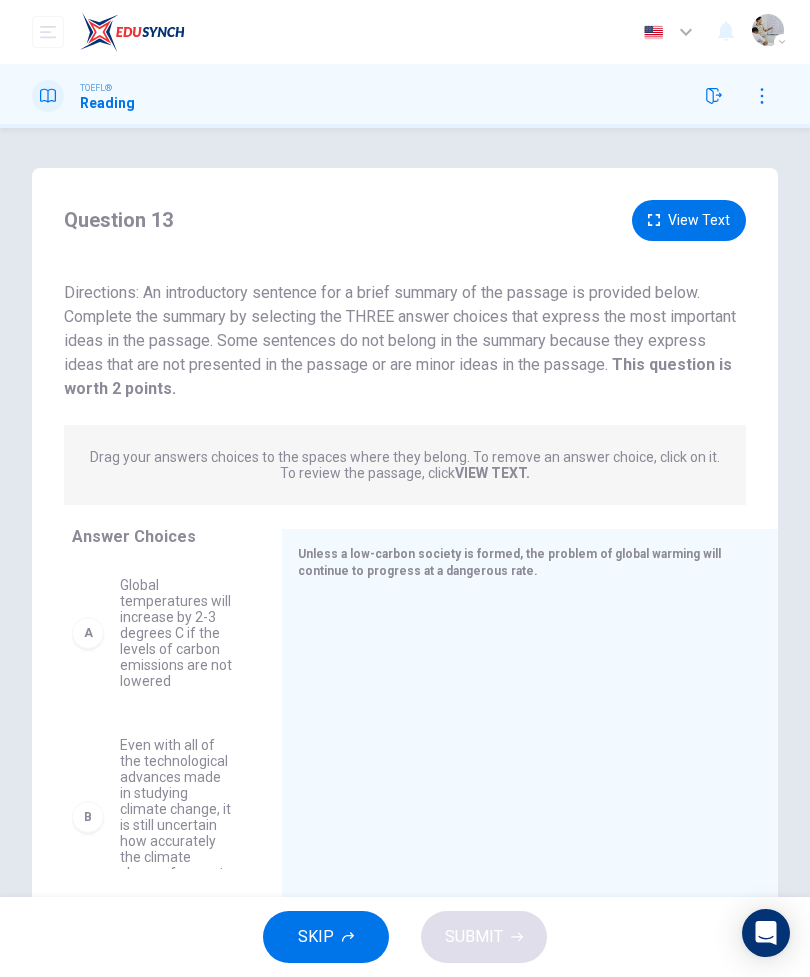 click on "View Text" at bounding box center [689, 220] 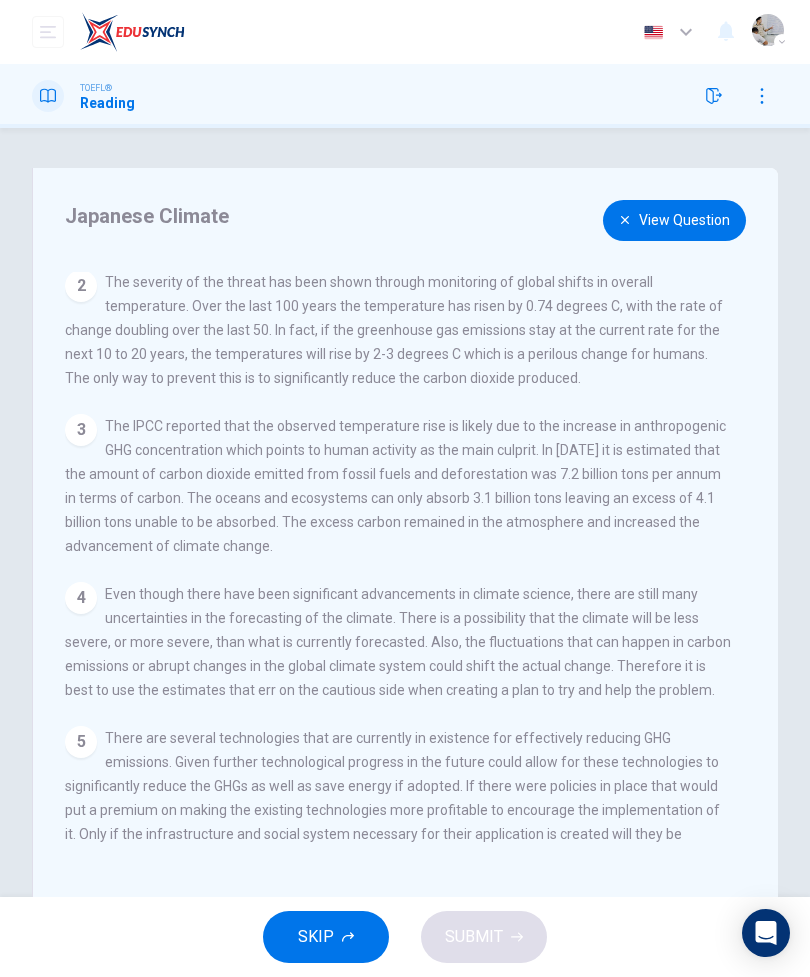 scroll, scrollTop: 169, scrollLeft: 0, axis: vertical 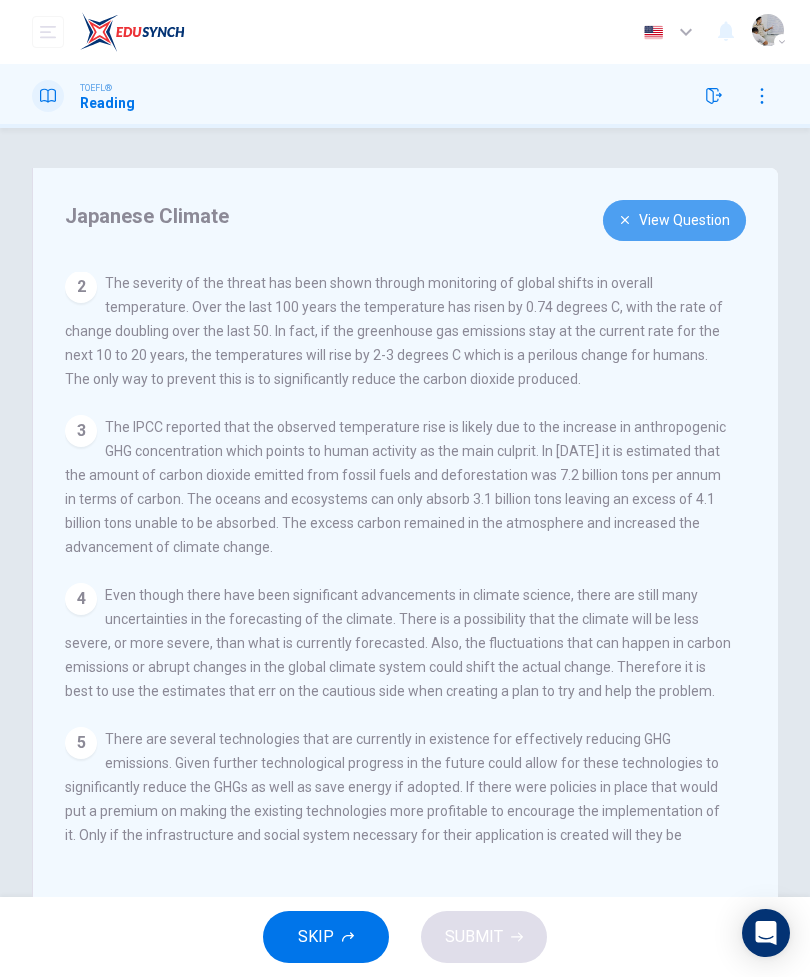 click on "View Question" at bounding box center (674, 220) 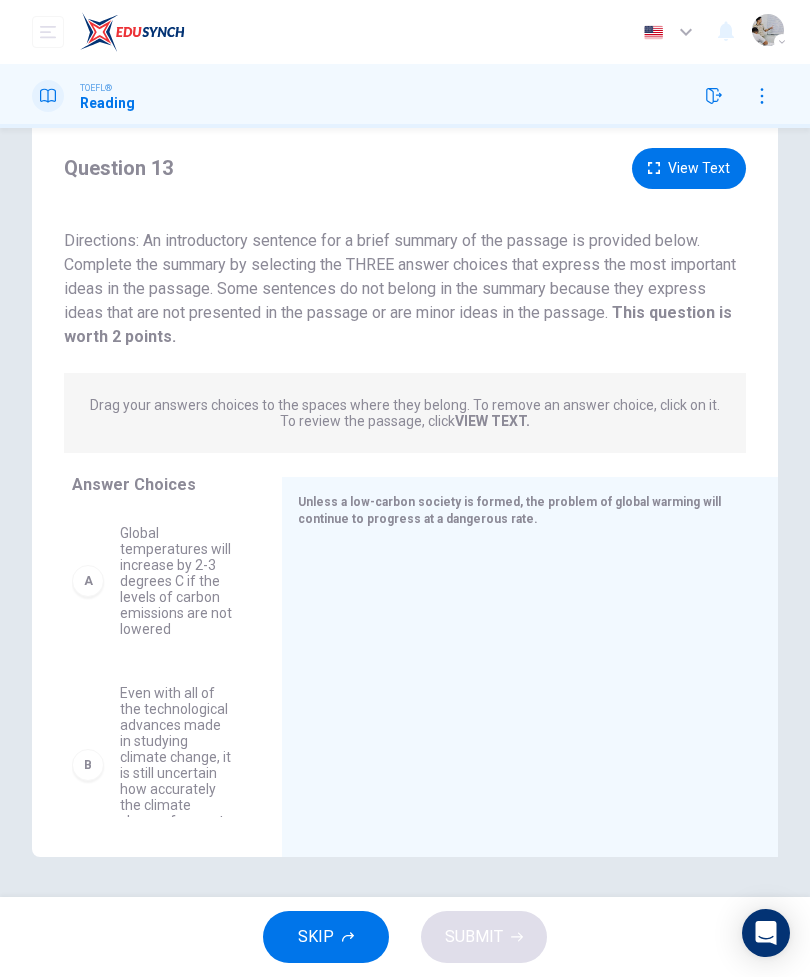 scroll, scrollTop: 52, scrollLeft: 0, axis: vertical 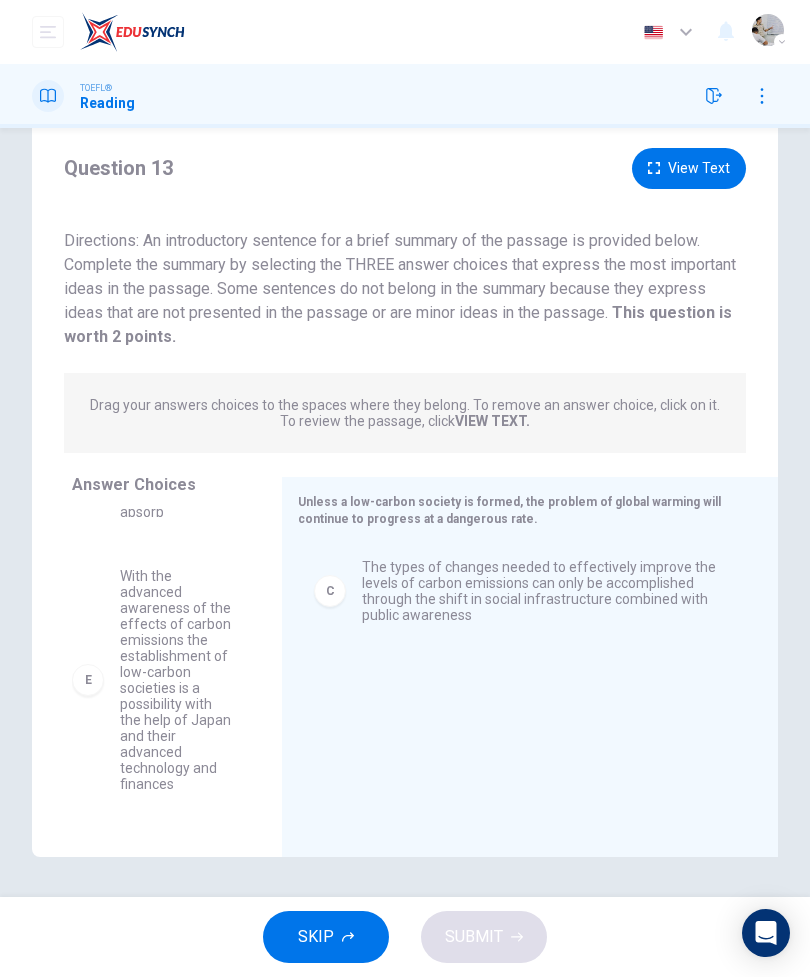 click on "With the advanced awareness of the effects of carbon emissions the establishment of low-carbon societies is a possibility with the help of Japan and their advanced technology and finances" at bounding box center [177, 680] 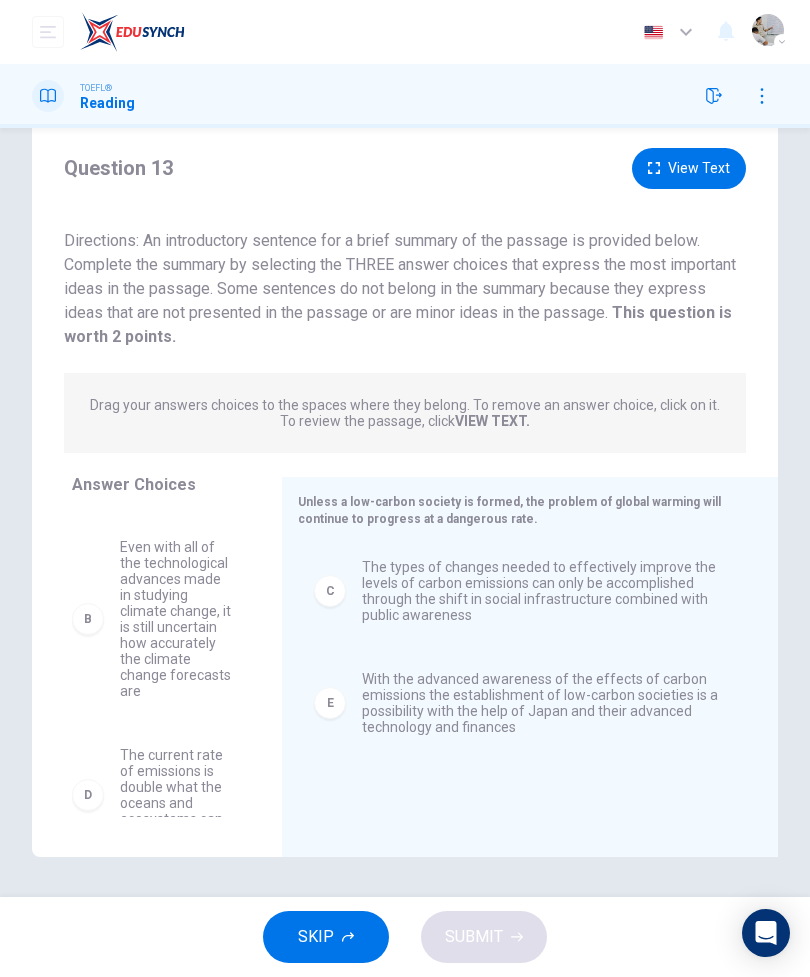 scroll, scrollTop: 143, scrollLeft: 0, axis: vertical 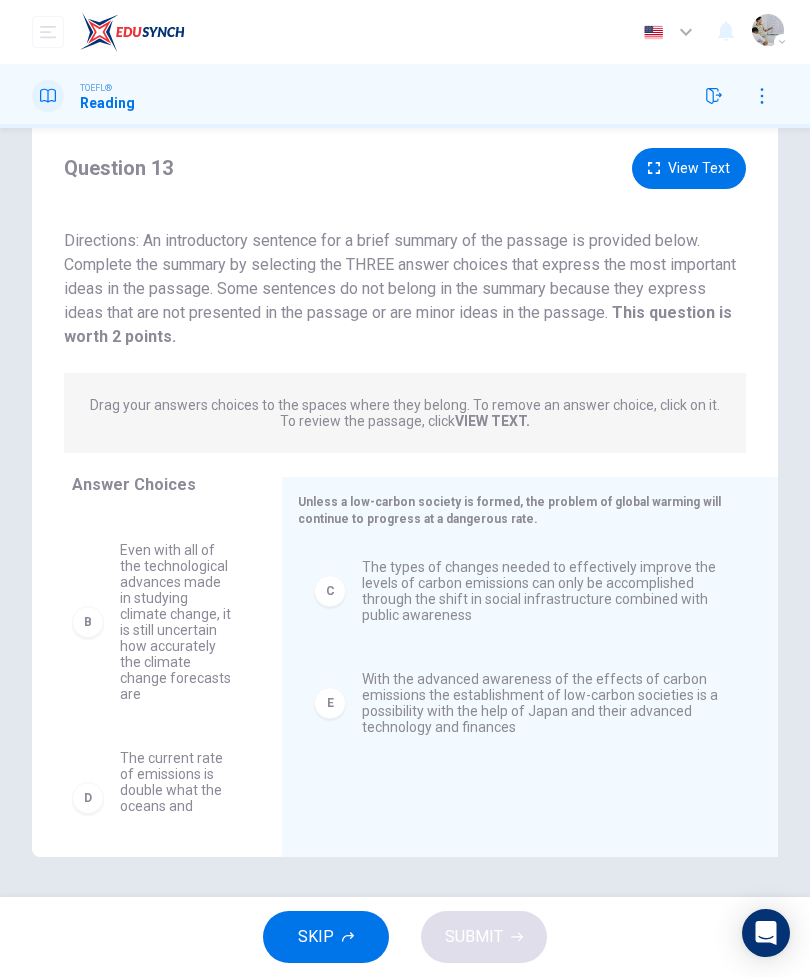 click at bounding box center (762, 96) 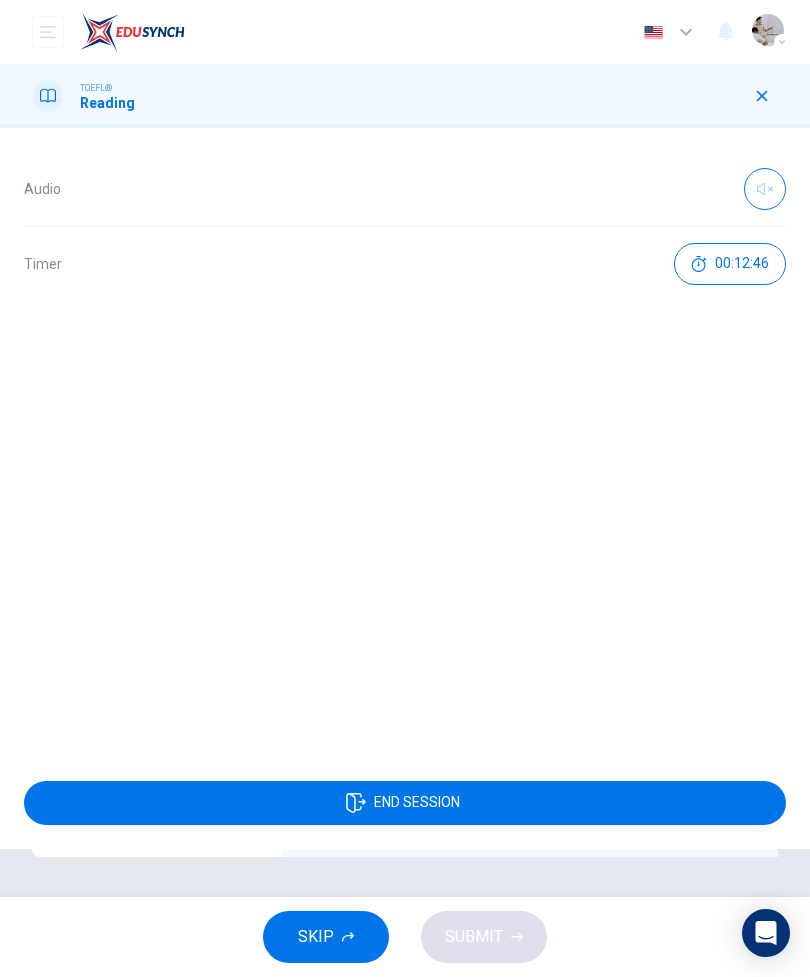 click at bounding box center [762, 96] 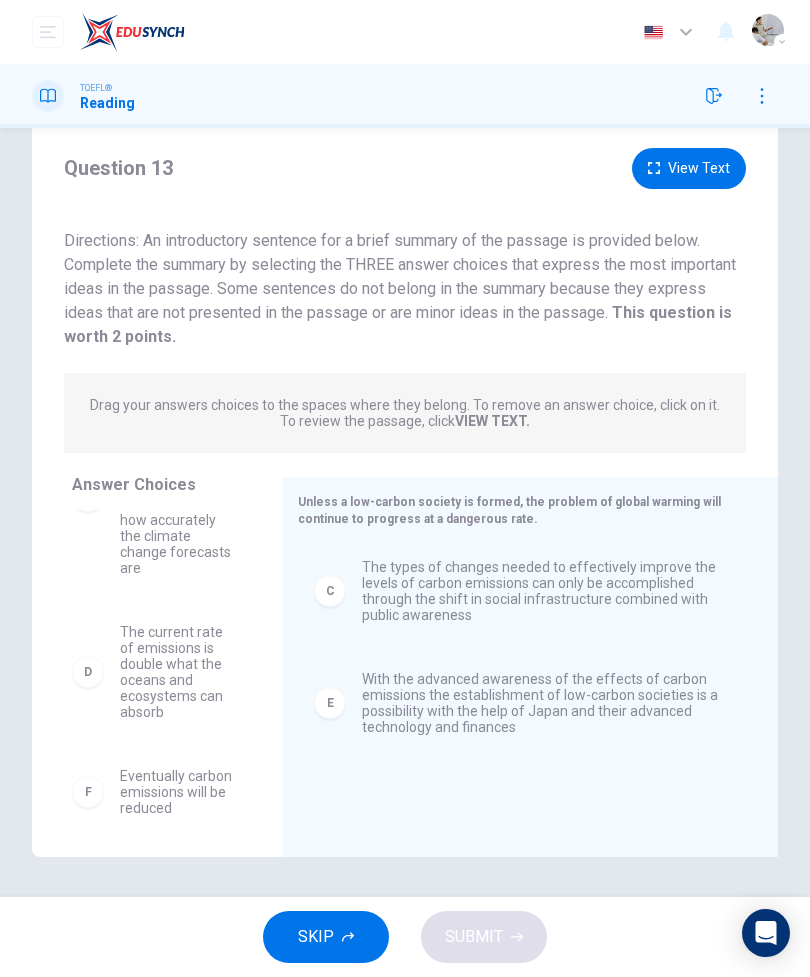 scroll, scrollTop: 268, scrollLeft: 0, axis: vertical 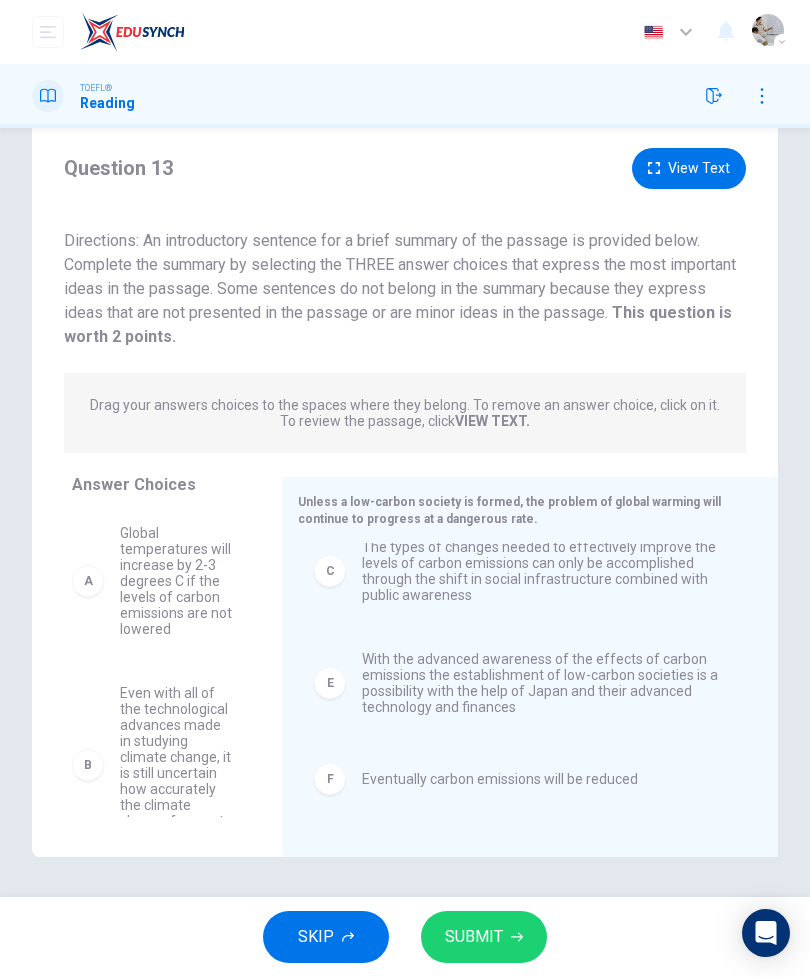 click on "F" at bounding box center [330, 779] 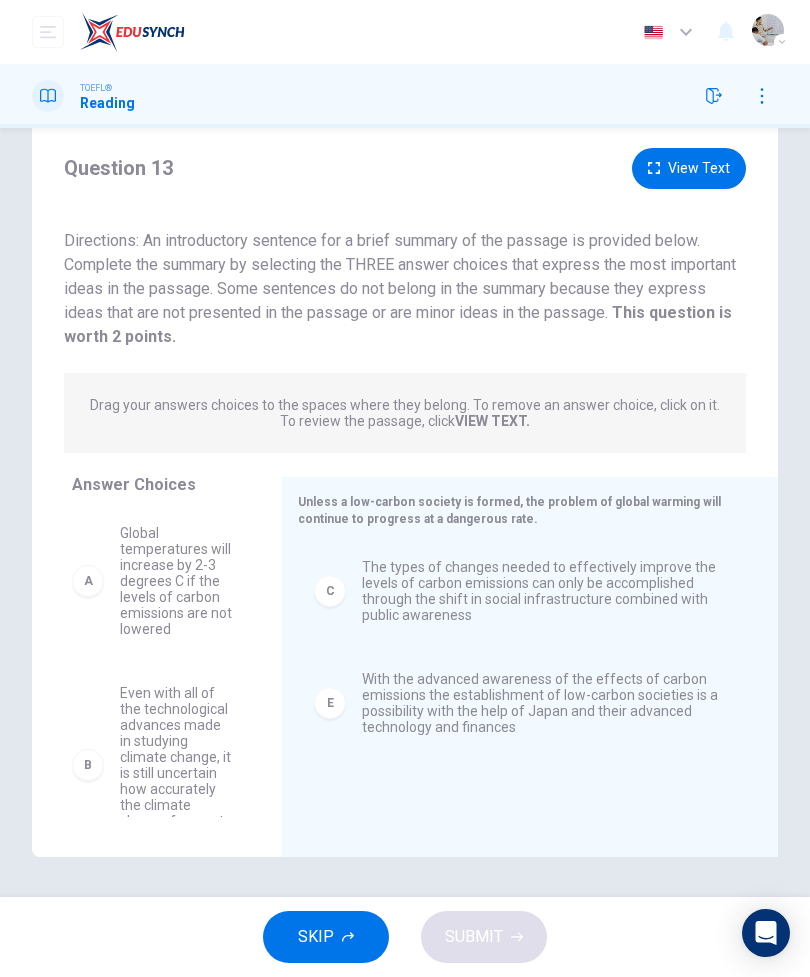scroll, scrollTop: 0, scrollLeft: 0, axis: both 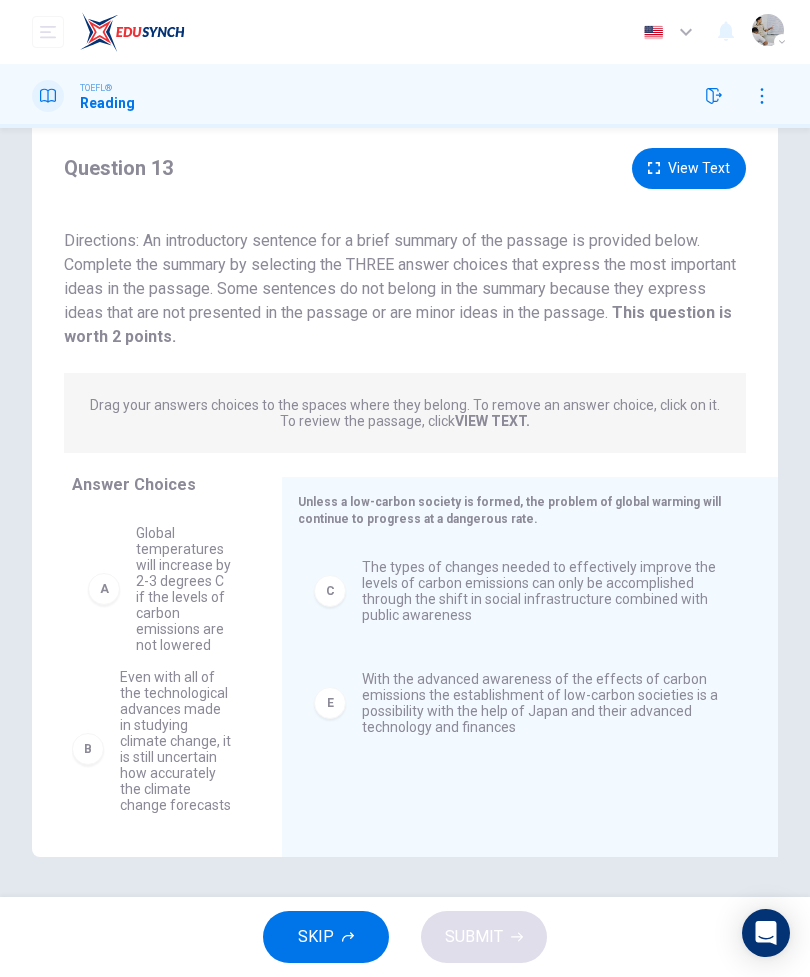 click on "B Even with all of the technological advances made in studying climate change, it is still uncertain how accurately the climate change forecasts are D The current rate of emissions is double what the oceans and ecosystems can absorb F Eventually carbon emissions will be reduced" at bounding box center [161, 663] 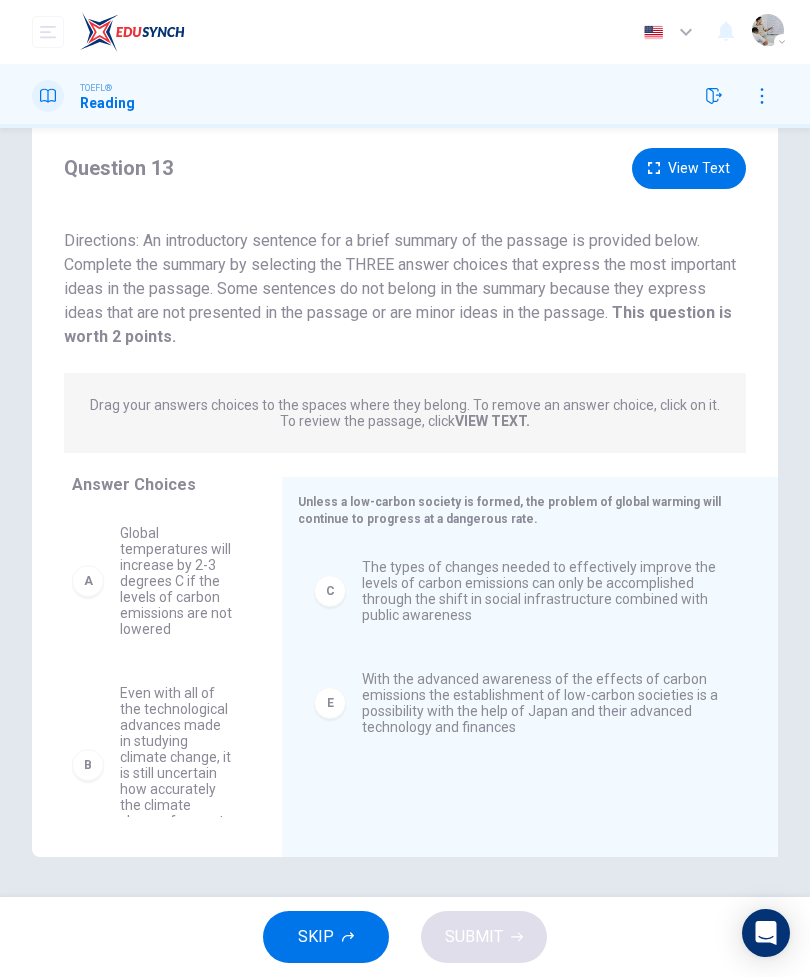 click on "A" at bounding box center [88, 581] 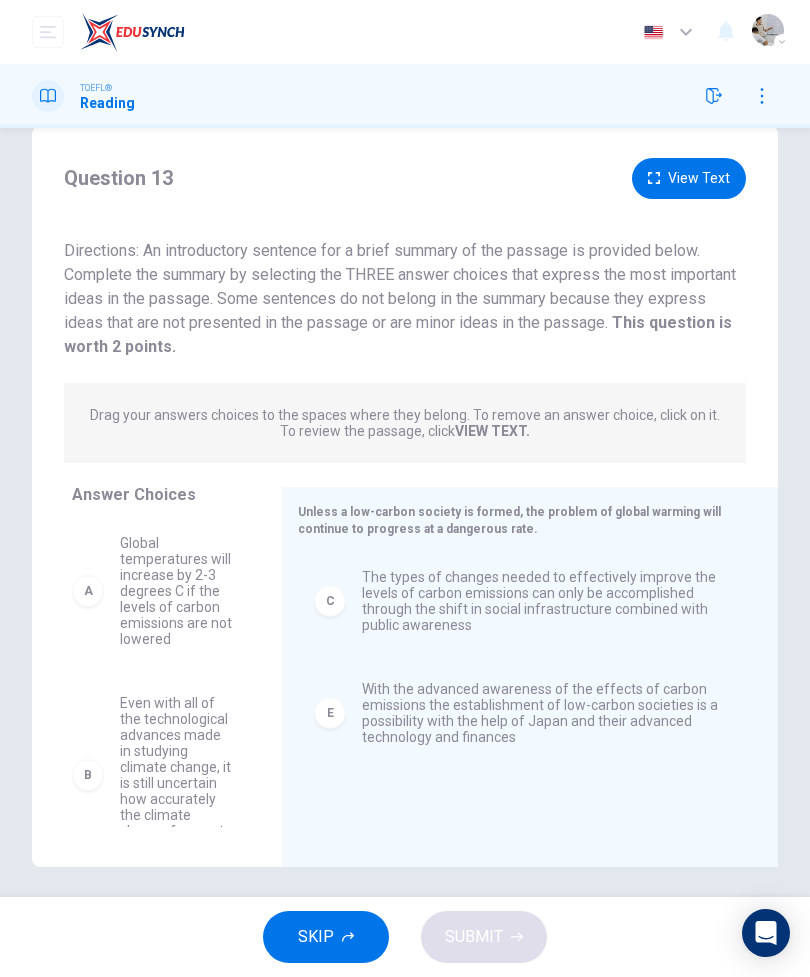 click on "A Global temperatures will increase by 2-3 degrees C if the levels of carbon emissions are not lowered" at bounding box center (153, 591) 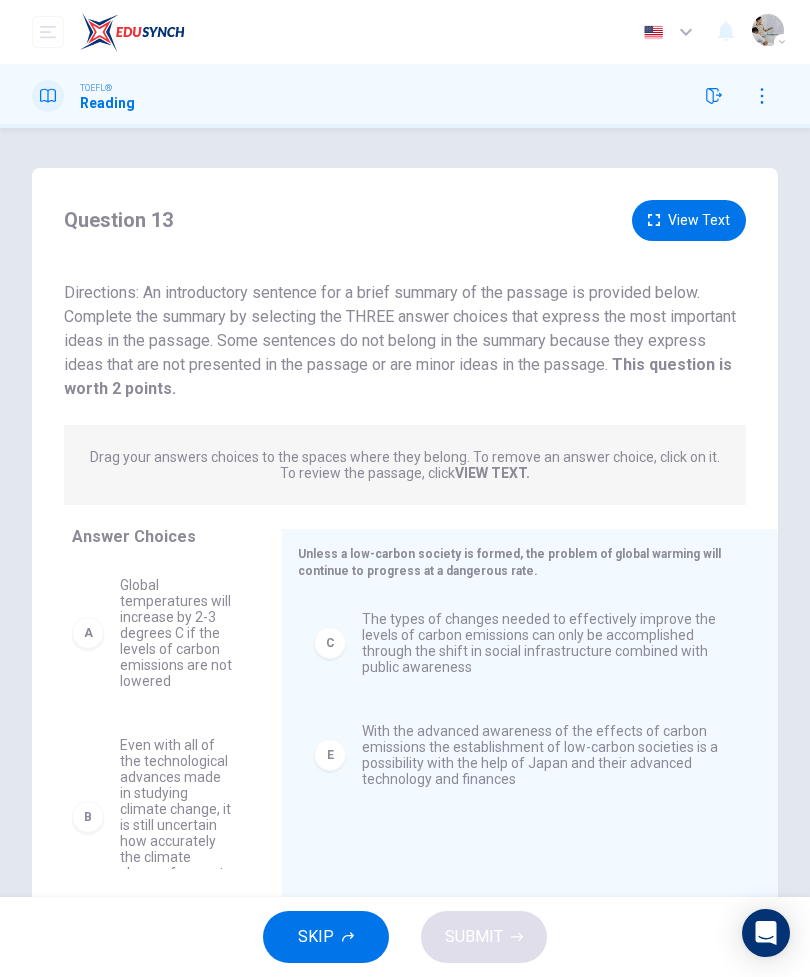 scroll, scrollTop: 0, scrollLeft: 0, axis: both 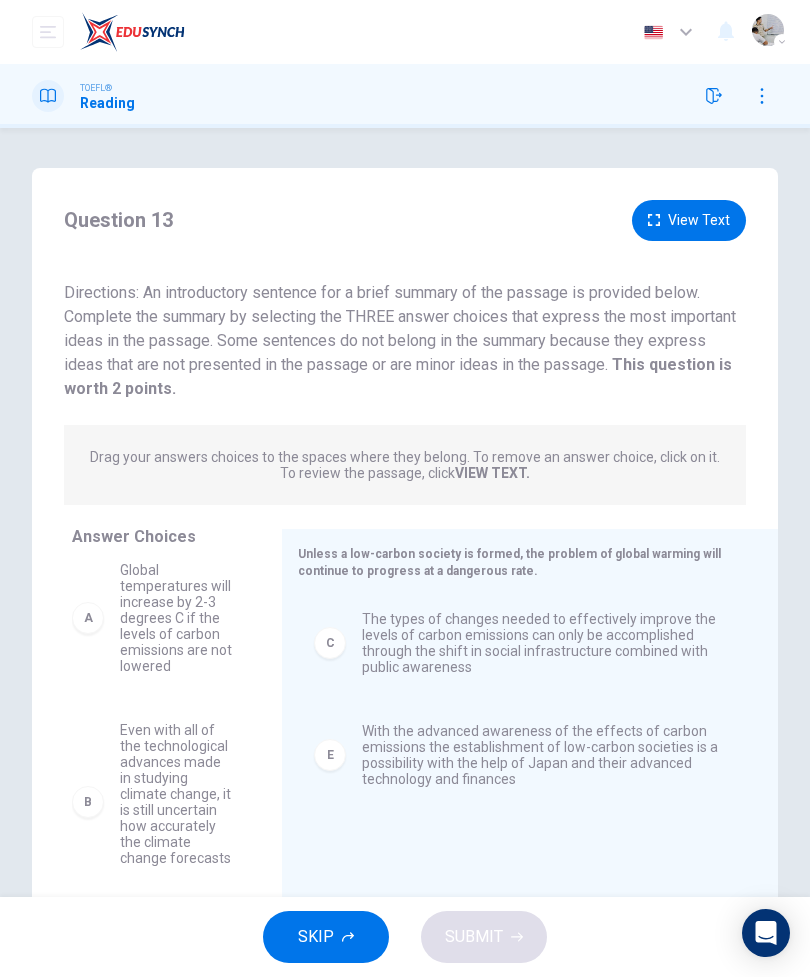 click on "A" at bounding box center [88, 618] 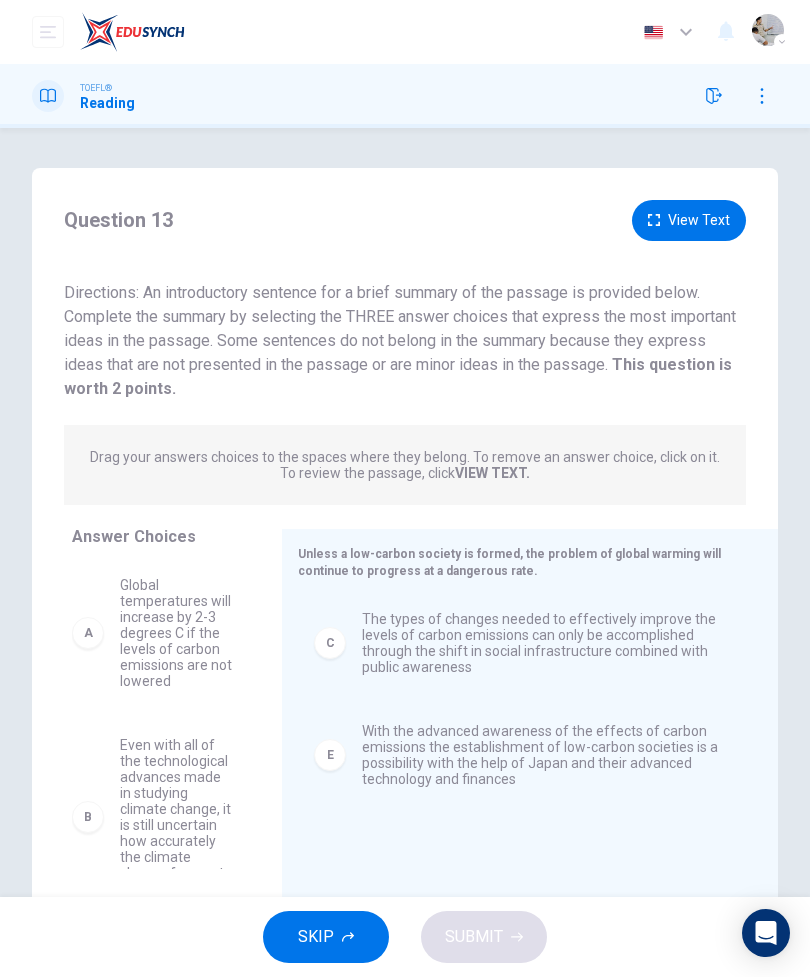 scroll, scrollTop: 0, scrollLeft: 0, axis: both 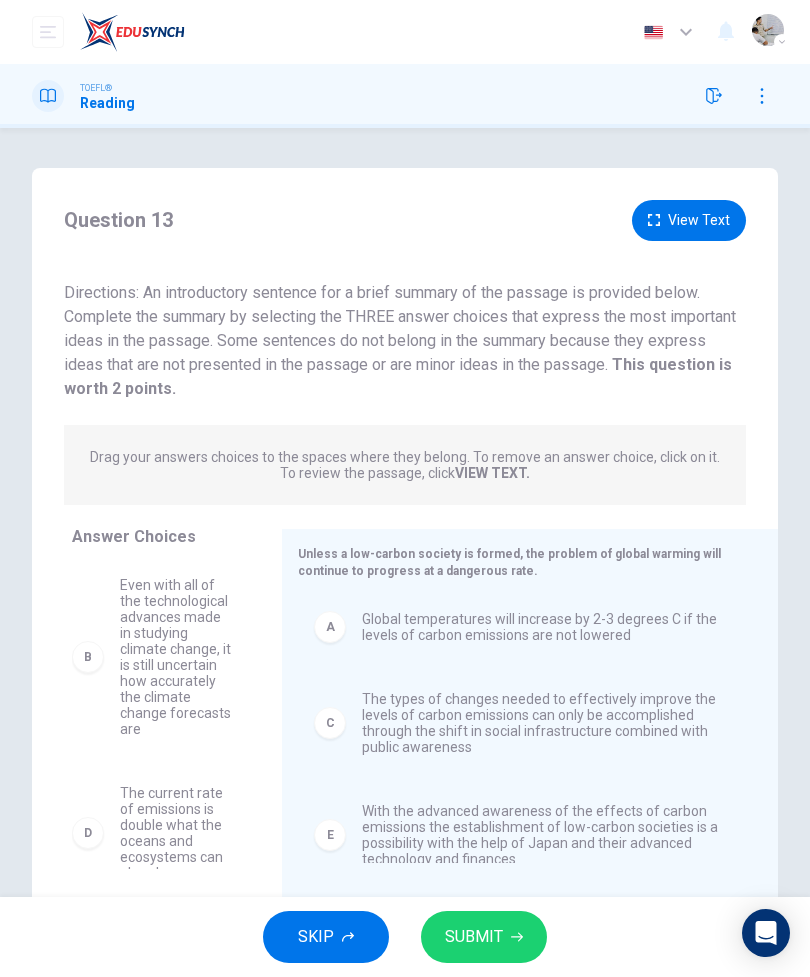 click on "SUBMIT" at bounding box center (474, 937) 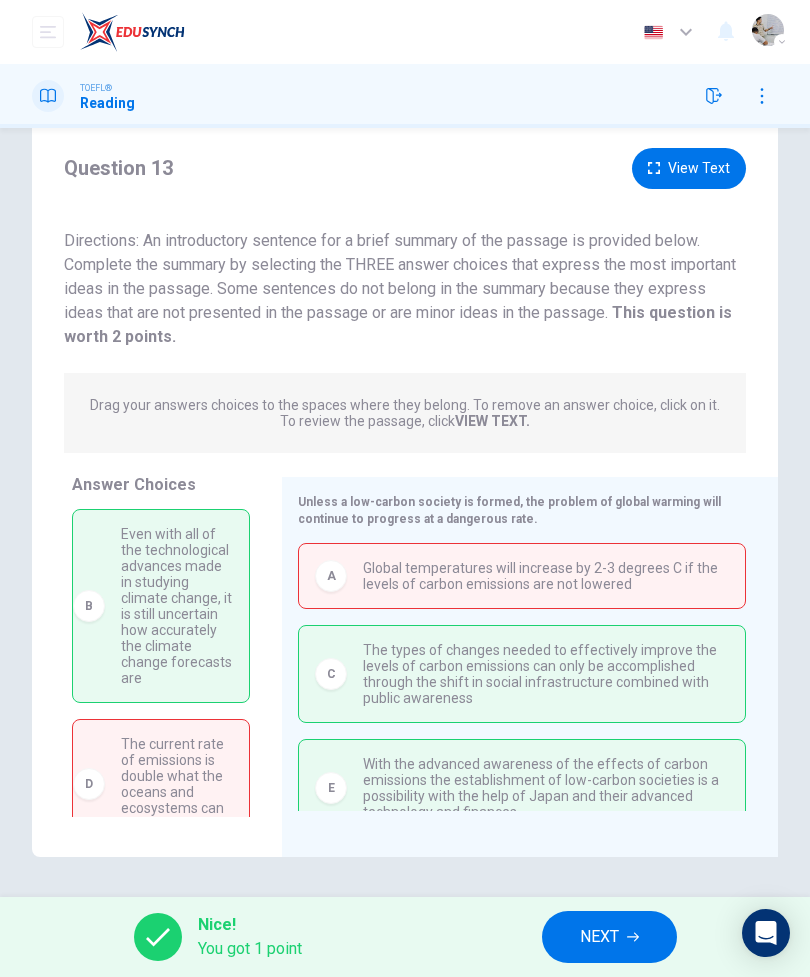 scroll, scrollTop: 52, scrollLeft: 0, axis: vertical 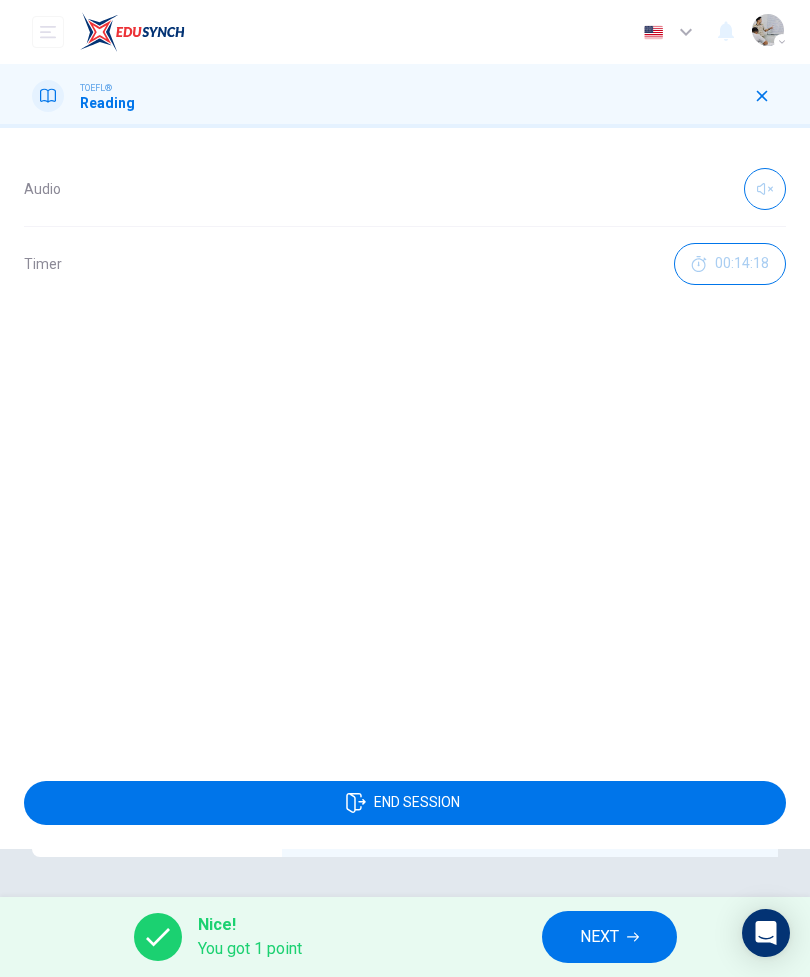 click 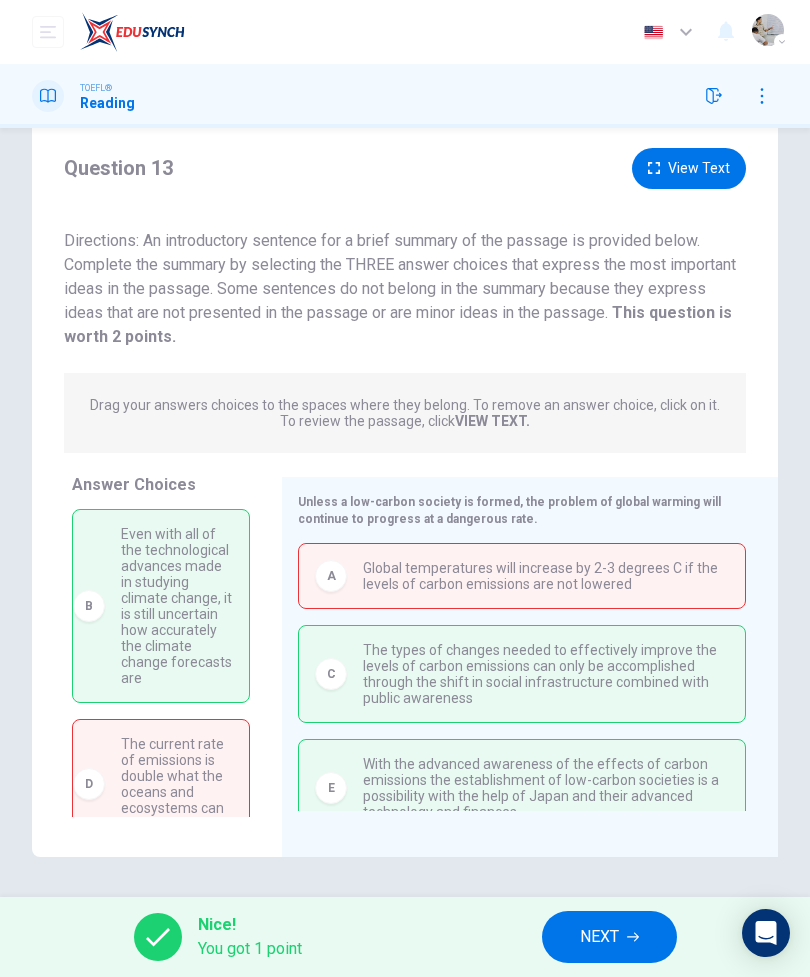 click 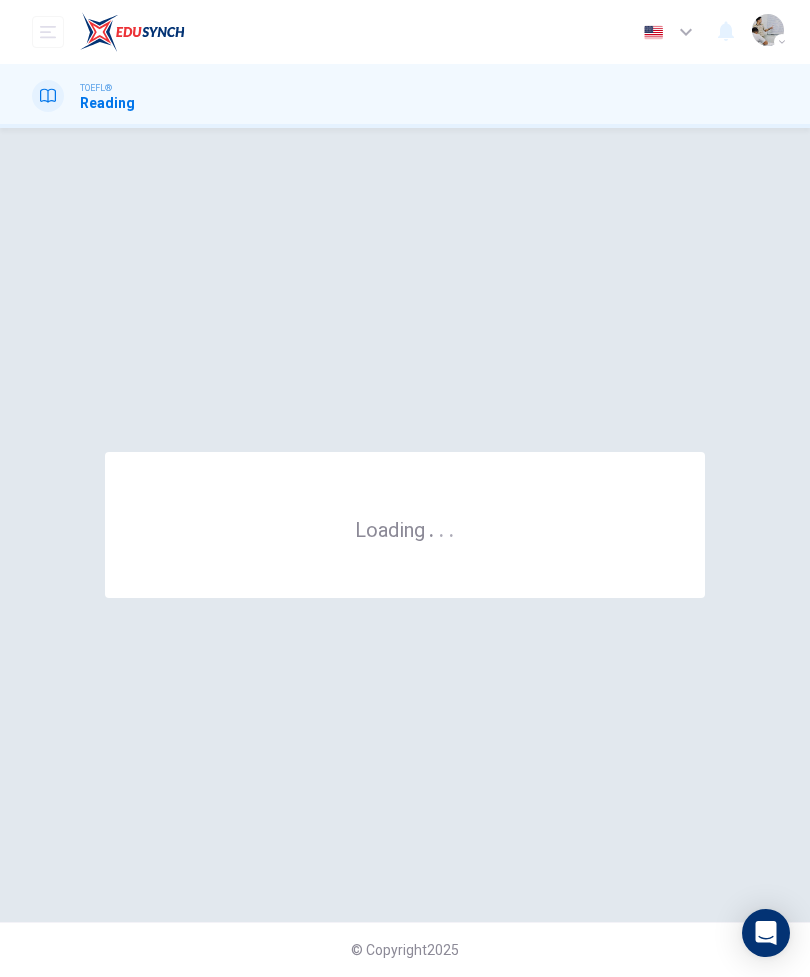 scroll, scrollTop: 0, scrollLeft: 0, axis: both 